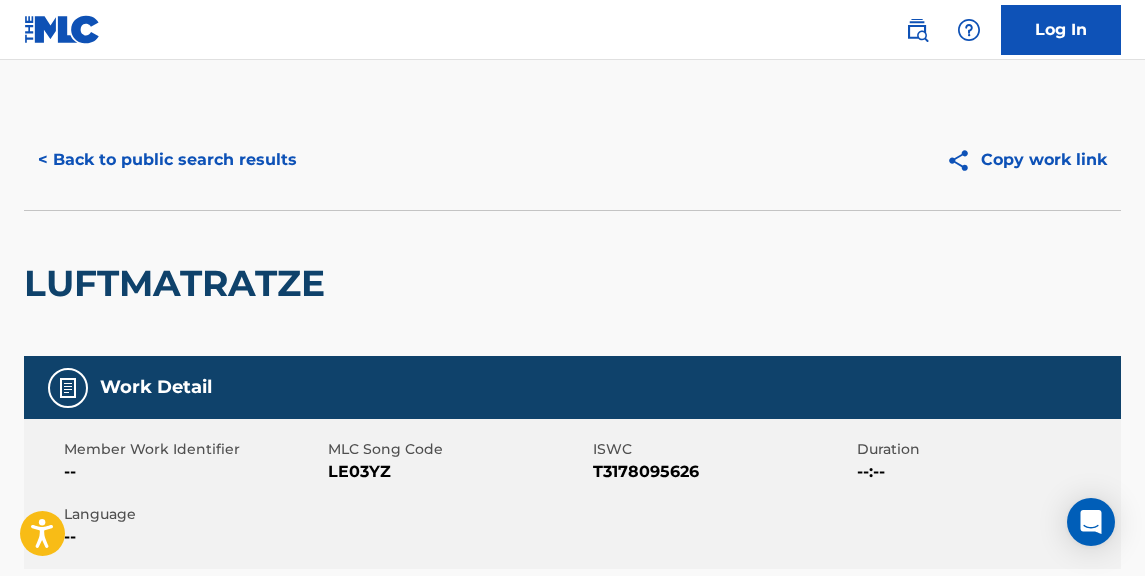 scroll, scrollTop: 1427, scrollLeft: 0, axis: vertical 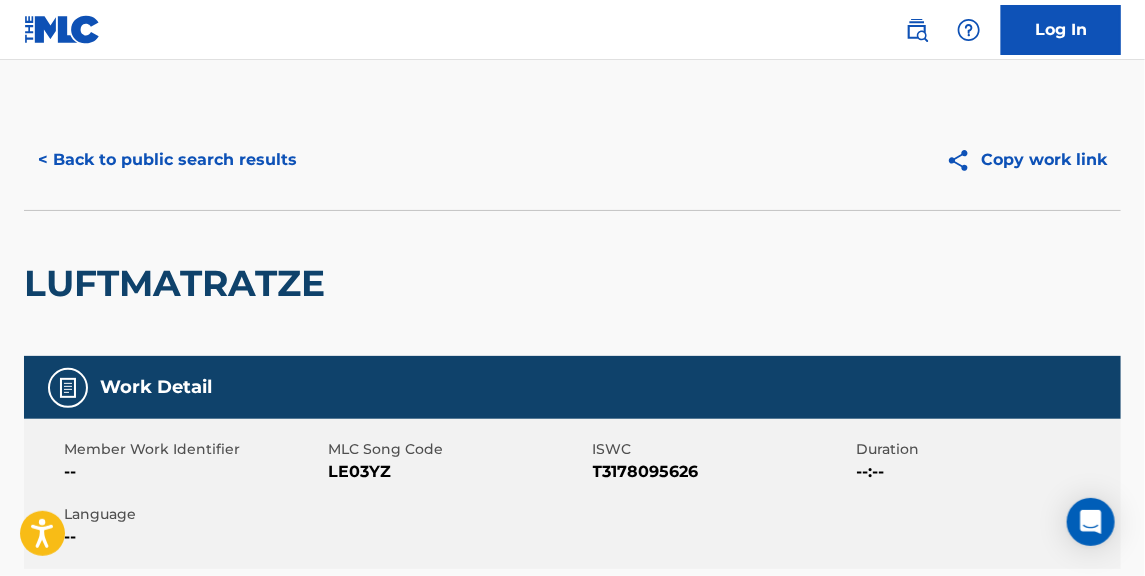 click on "< Back to public search results" at bounding box center [167, 160] 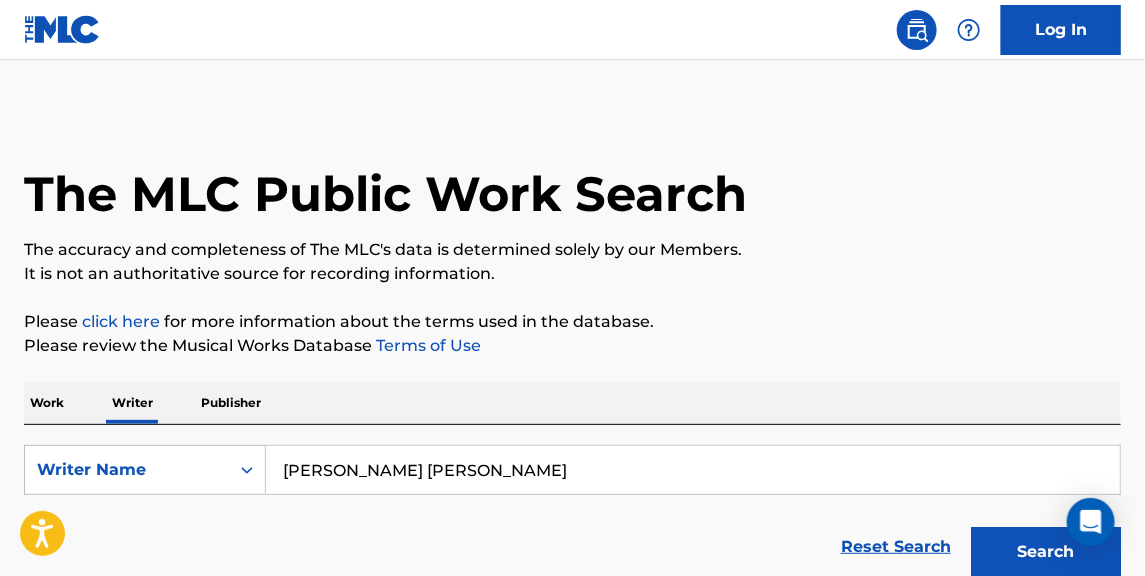 scroll, scrollTop: 176, scrollLeft: 0, axis: vertical 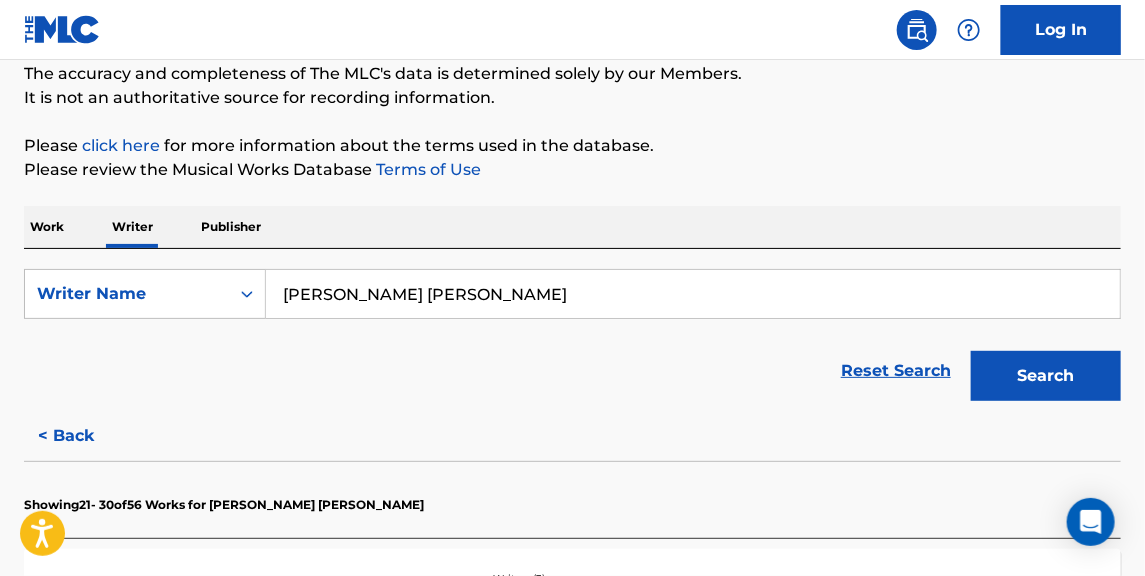 click on "Work" at bounding box center [47, 227] 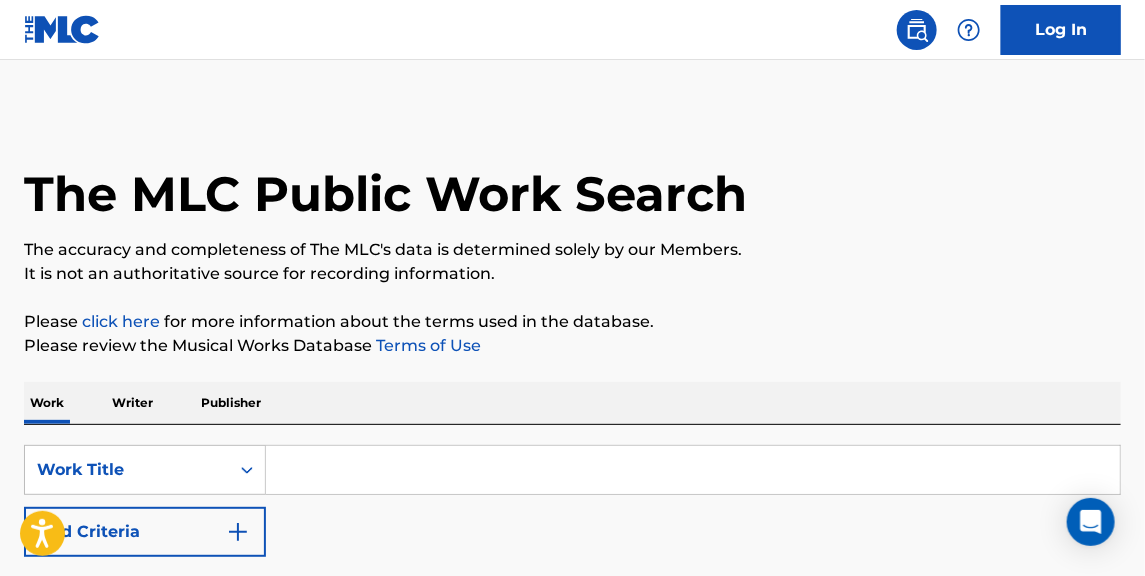 click at bounding box center (693, 470) 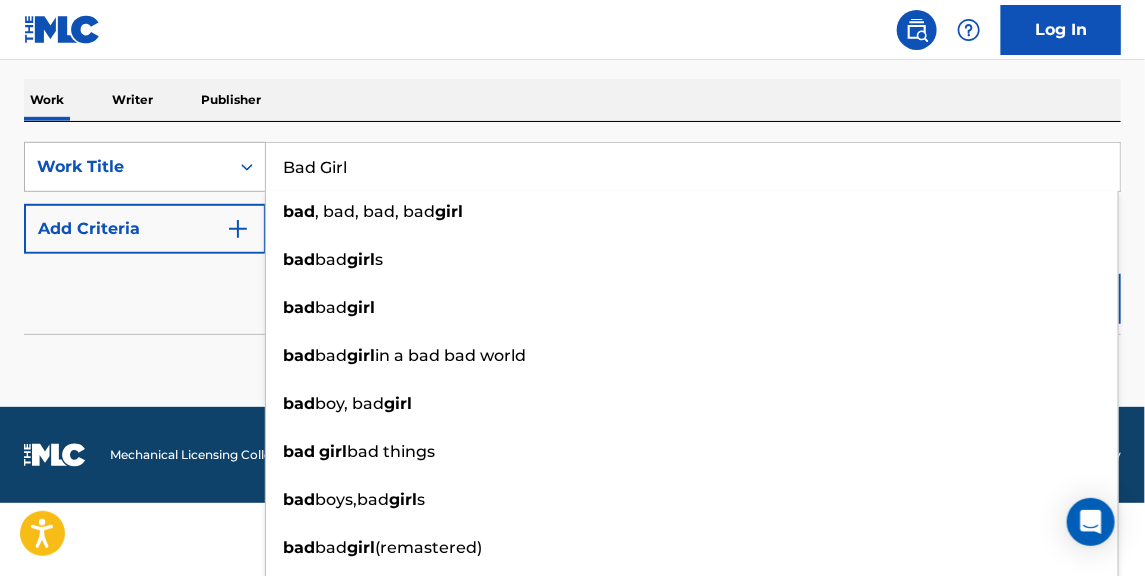 type on "Bad Girl" 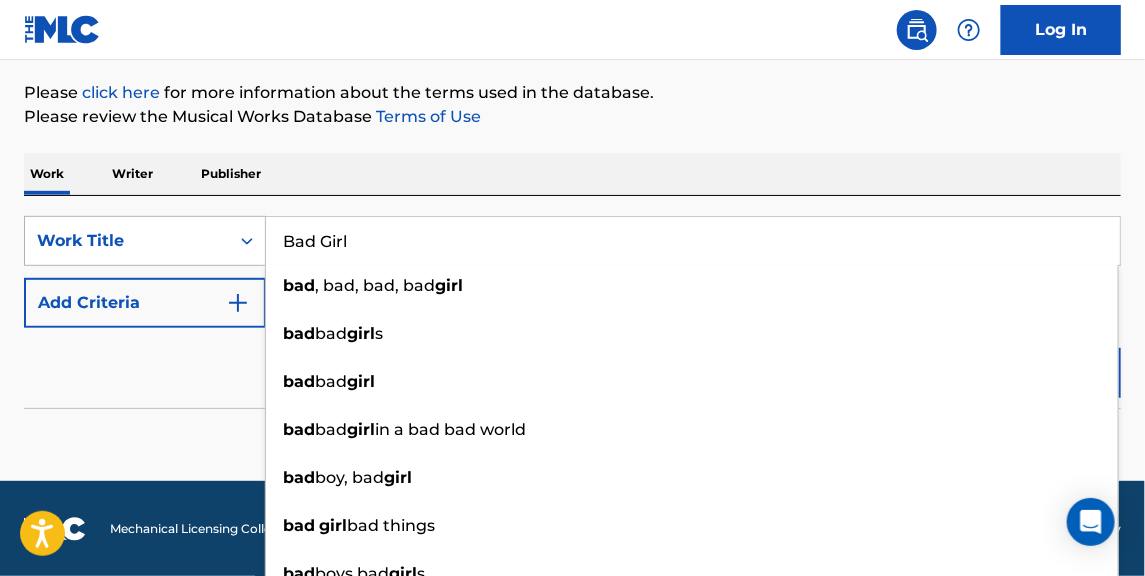 click on "SearchWithCriteria9d915cc0-0872-46a2-b82a-c0c3e2229828 Work Title Bad Girl bad , bad, bad, bad  girl bad  bad  girl s bad  bad  girl bad  bad  girl  in a bad bad world bad  boy, bad  girl bad   girl  bad things bad  boys,bad  girl s bad  bad  girl  (remastered) bad  man, bad  girl le  bad  bad  girl s Add Criteria" at bounding box center (572, 272) 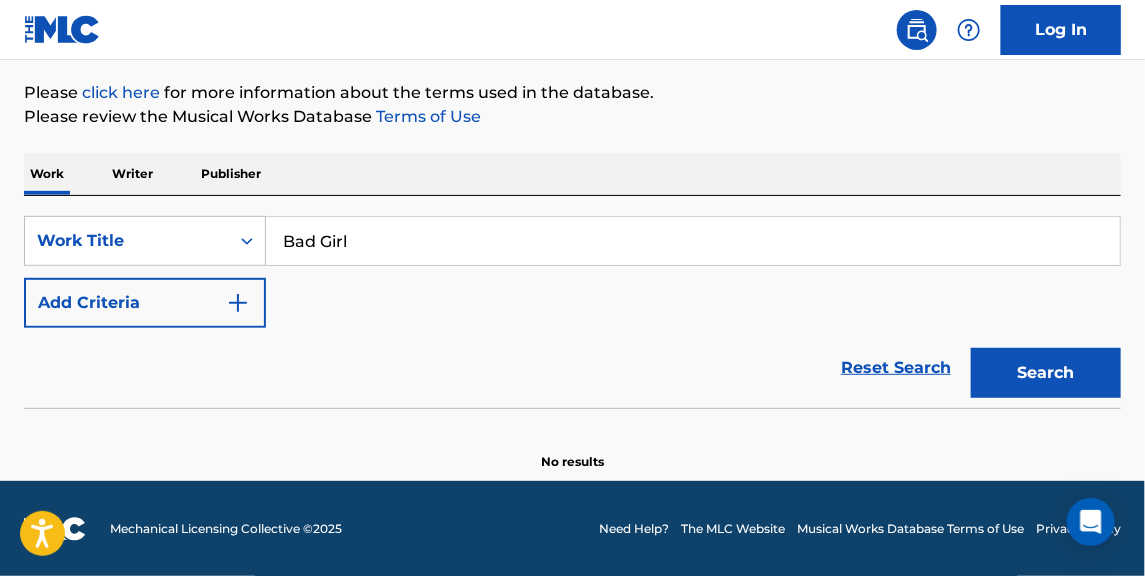 click on "Add Criteria" at bounding box center (145, 303) 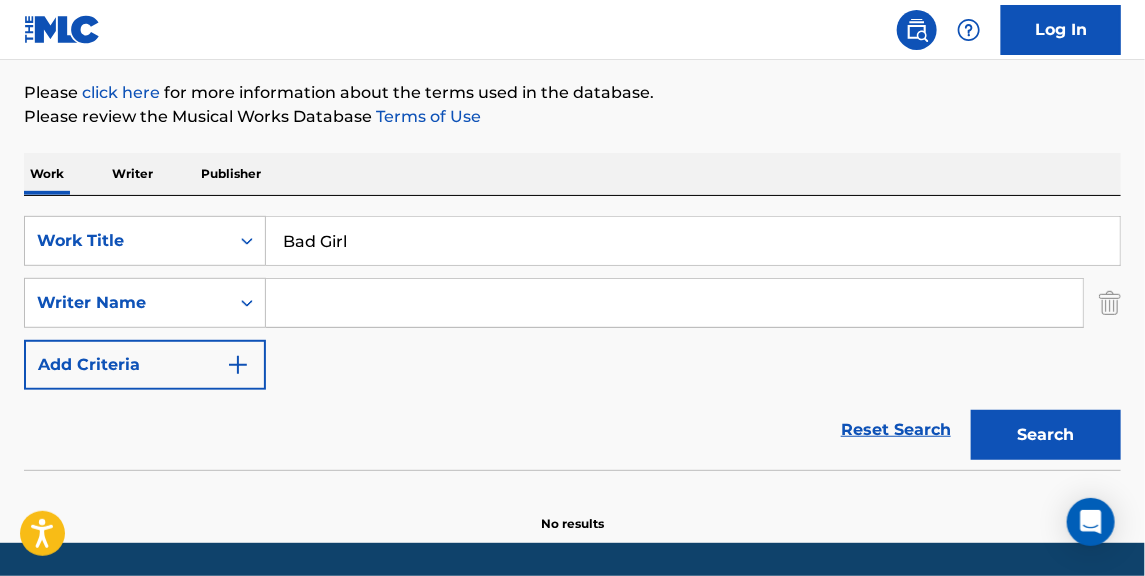 click at bounding box center (674, 303) 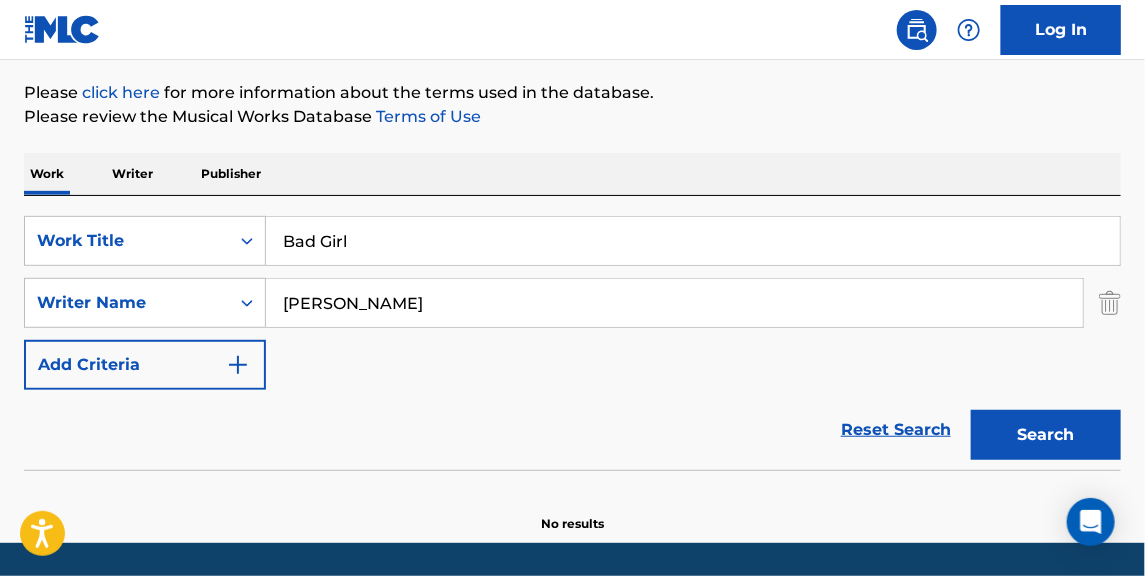 click on "Search" at bounding box center [1046, 435] 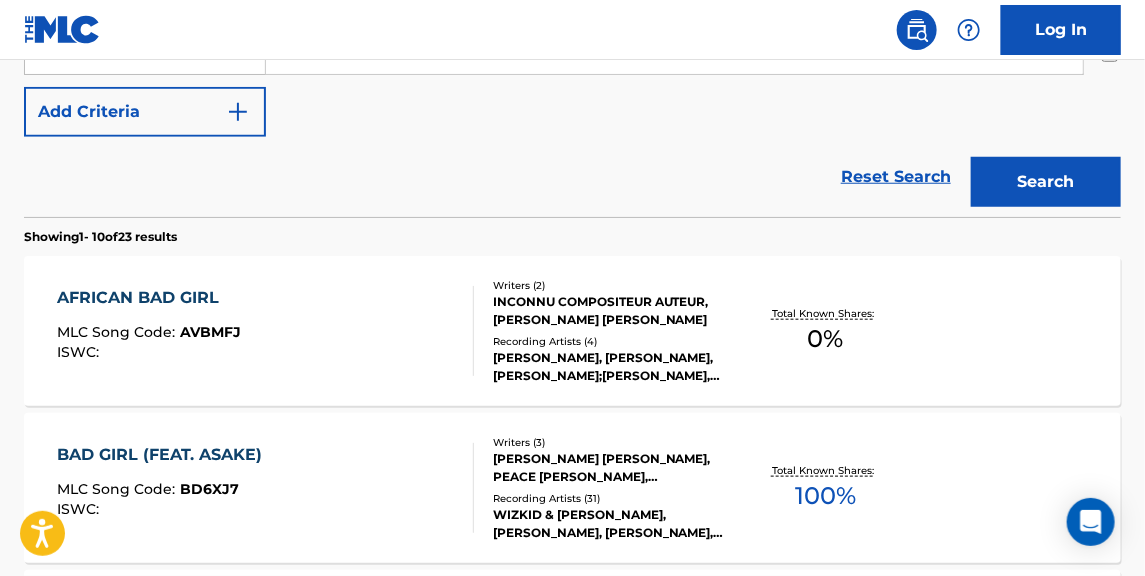 scroll, scrollTop: 507, scrollLeft: 0, axis: vertical 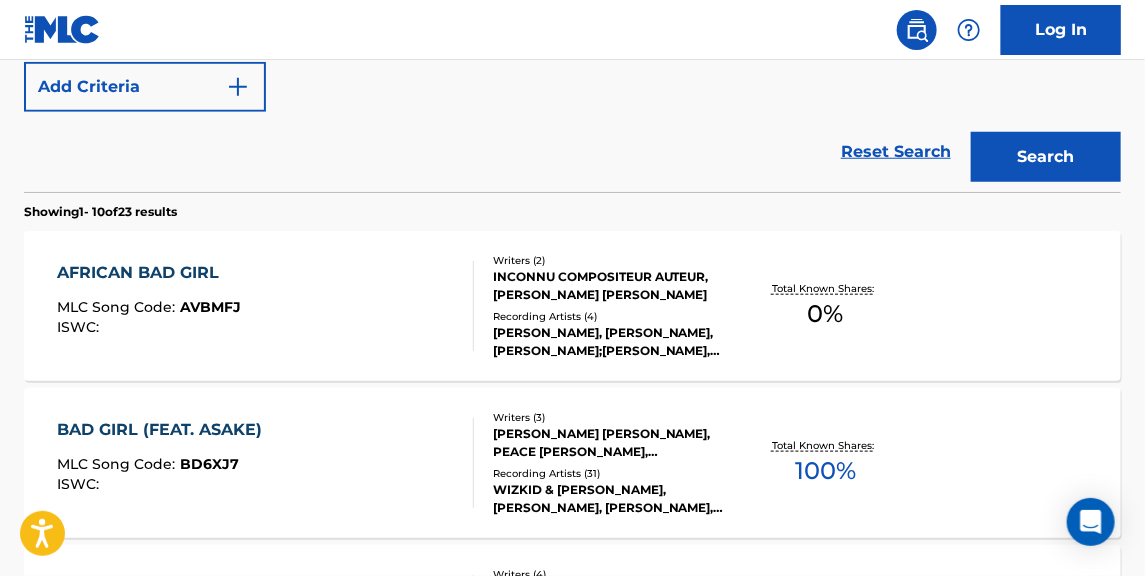 click on "BAD GIRL (FEAT. ASAKE) MLC Song Code : BD6XJ7 ISWC :" at bounding box center [164, 463] 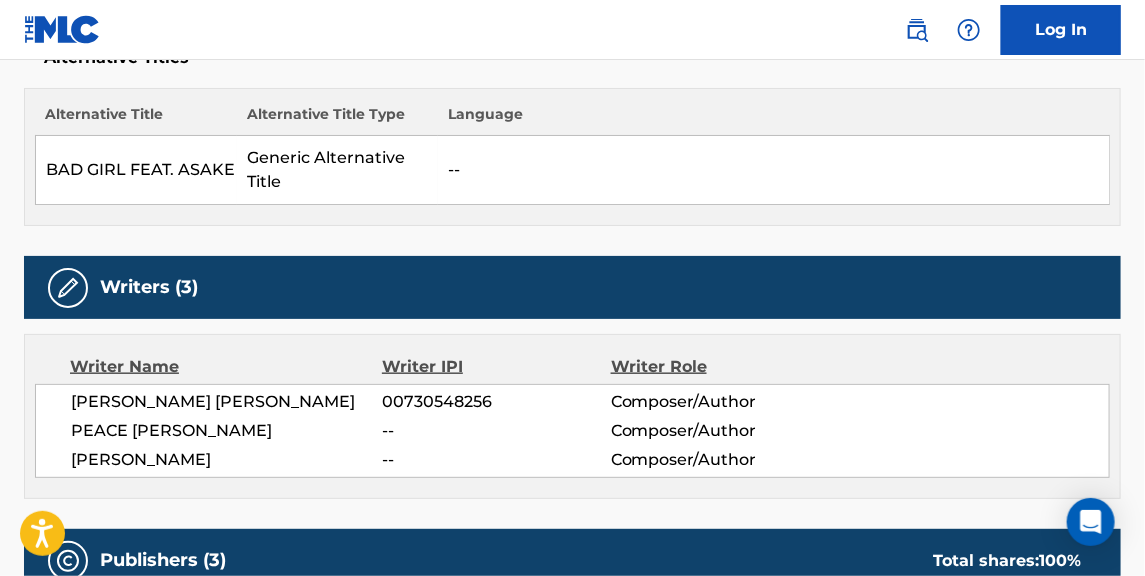 scroll, scrollTop: 606, scrollLeft: 0, axis: vertical 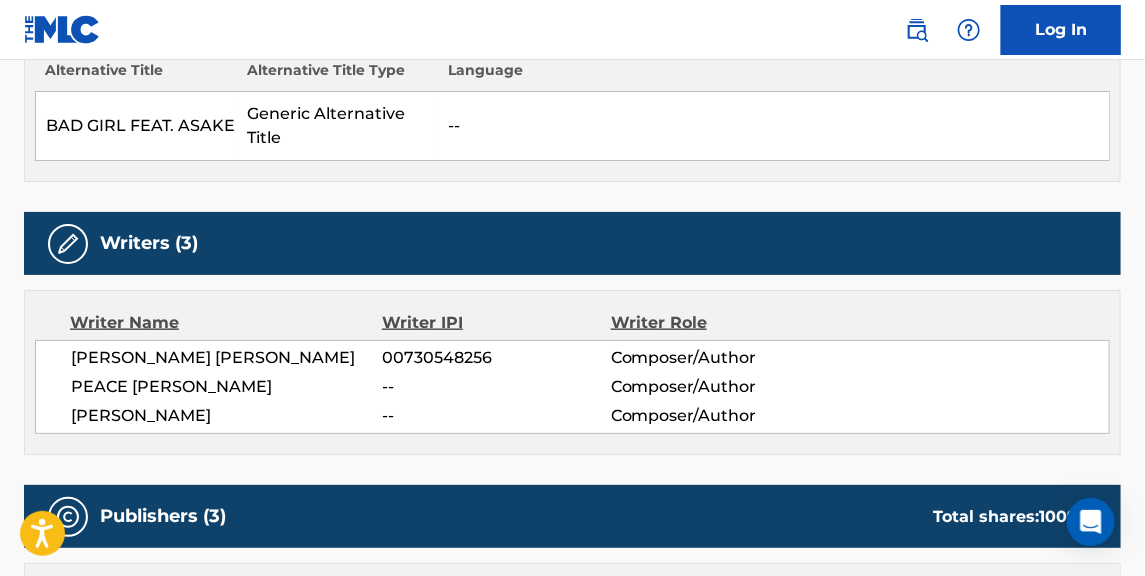 click on "PEACE [PERSON_NAME]" at bounding box center [226, 387] 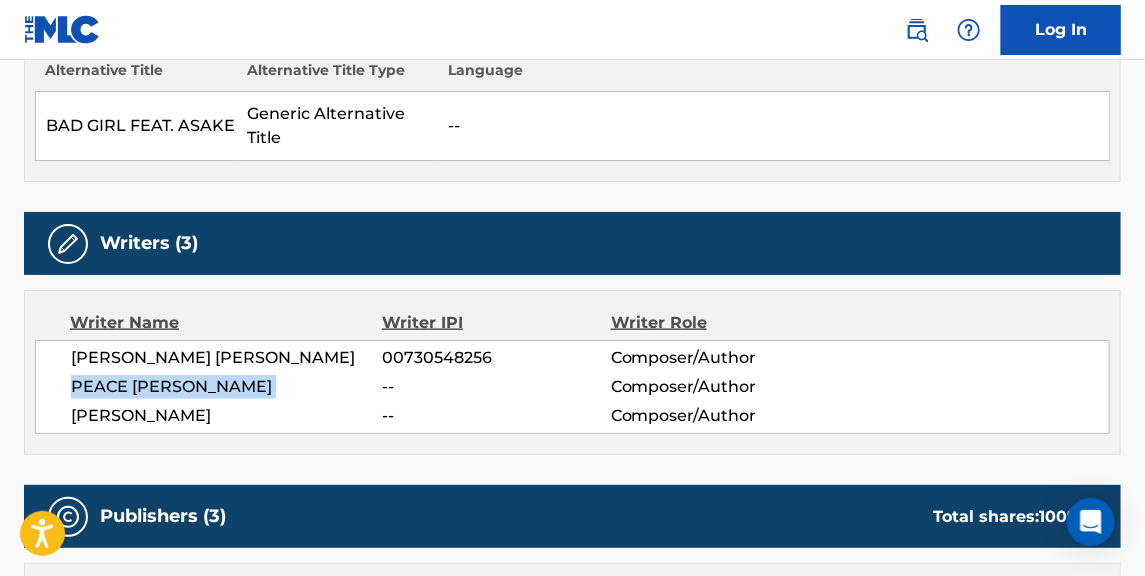 click on "PEACE [PERSON_NAME]" at bounding box center [226, 387] 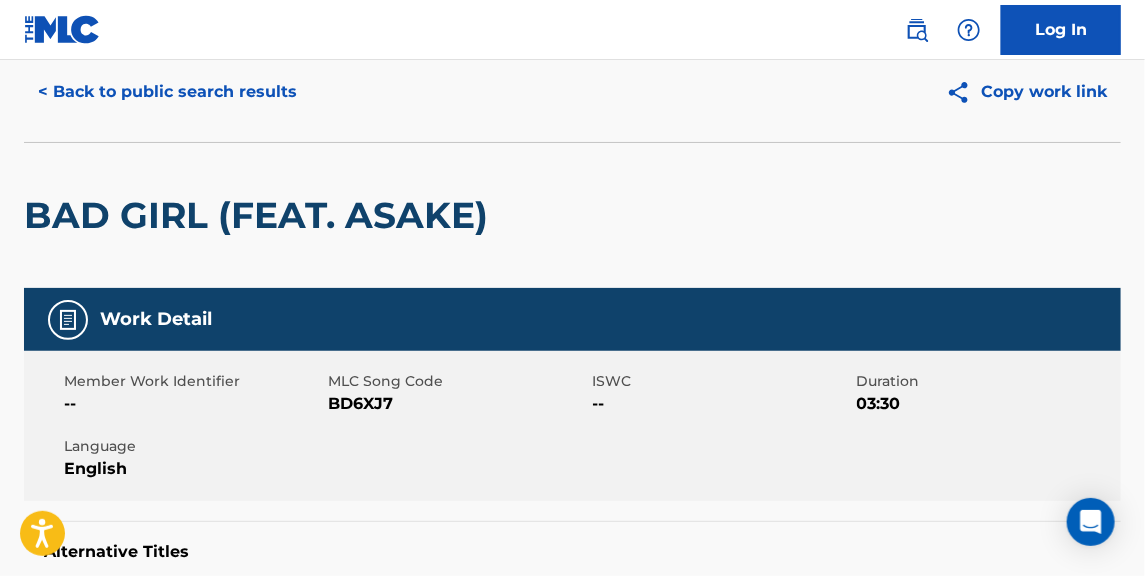 scroll, scrollTop: 0, scrollLeft: 0, axis: both 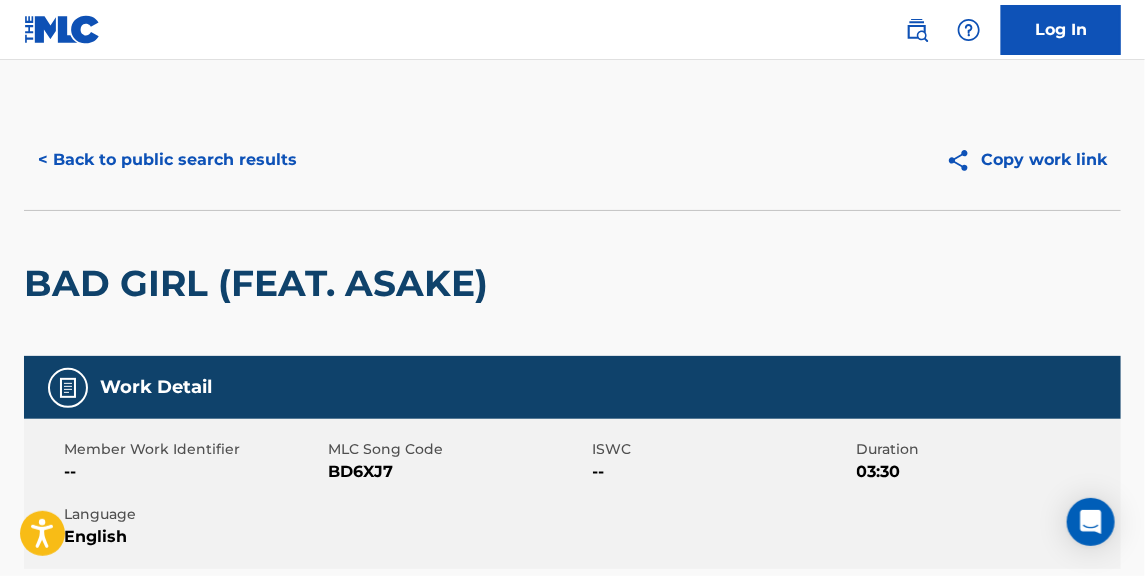 click on "< Back to public search results" at bounding box center (167, 160) 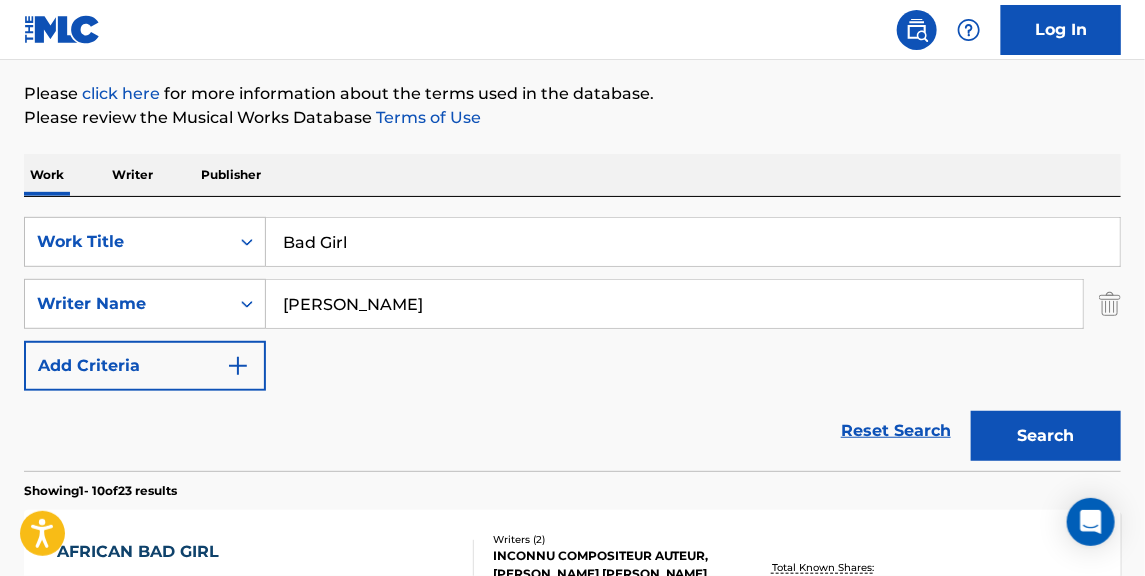 scroll, scrollTop: 15, scrollLeft: 0, axis: vertical 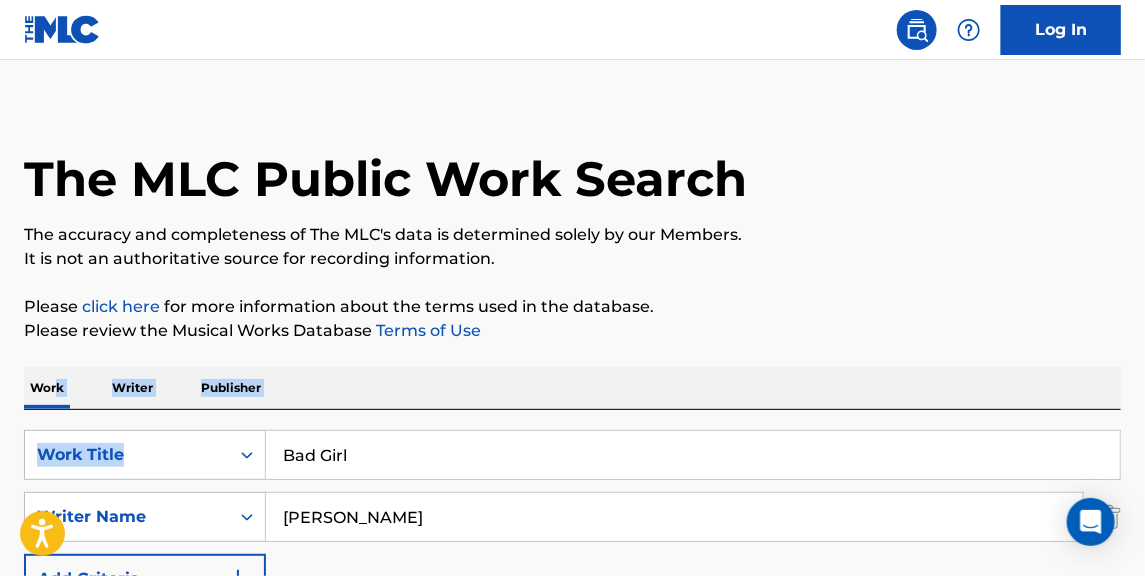 drag, startPoint x: 295, startPoint y: 428, endPoint x: 4, endPoint y: 385, distance: 294.15982 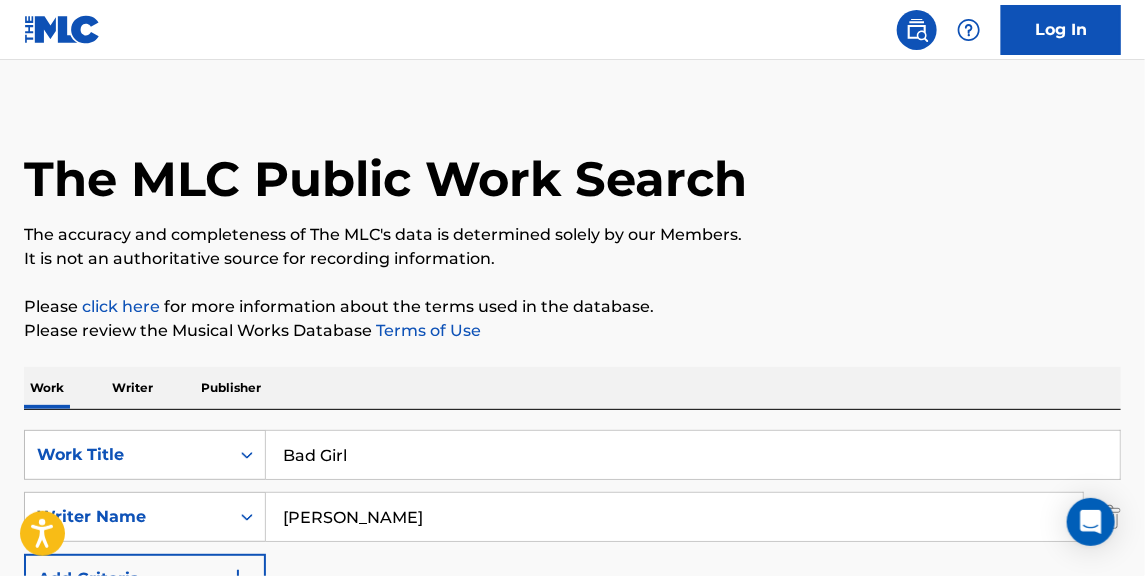 drag, startPoint x: 439, startPoint y: 471, endPoint x: 176, endPoint y: 416, distance: 268.68942 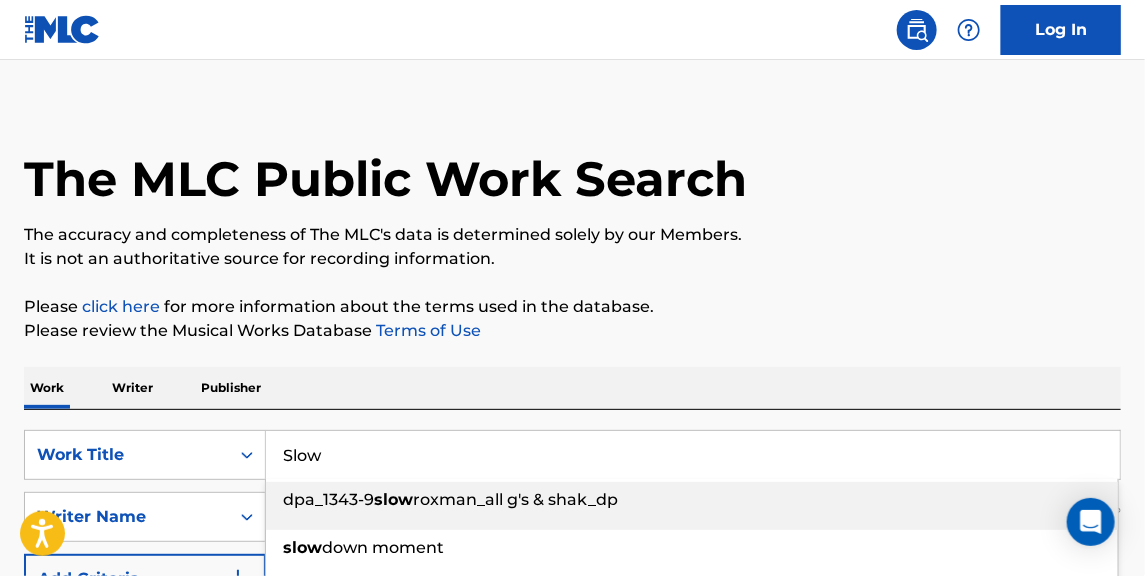 type on "Slow" 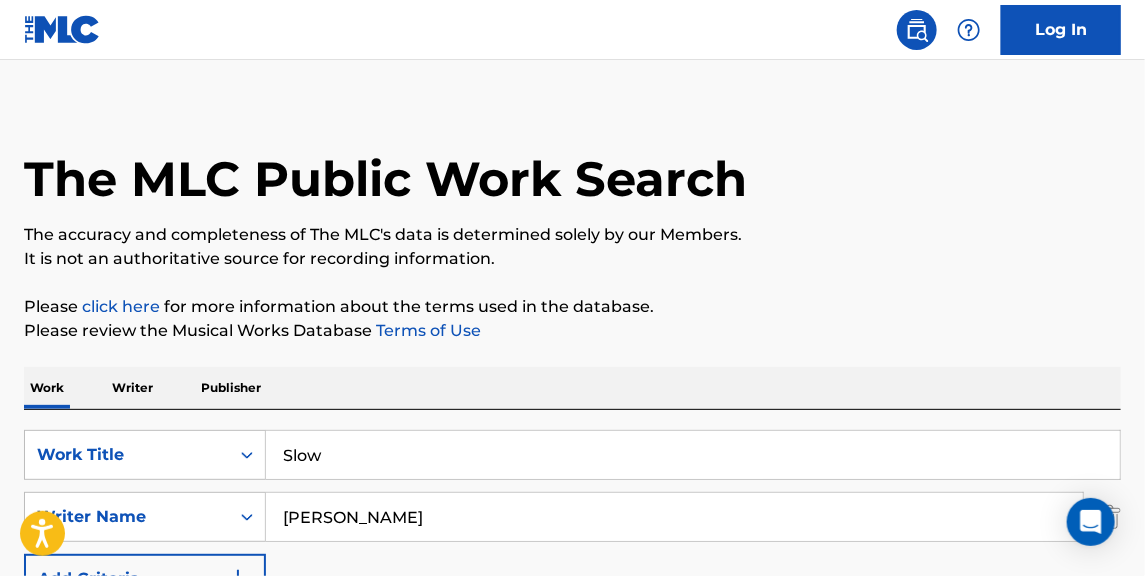 click on "The MLC Public Work Search The accuracy and completeness of The MLC's data is determined solely by our Members. It is not an authoritative source for recording information. Please   click here   for more information about the terms used in the database. Please review the Musical Works Database   Terms of Use Work Writer Publisher SearchWithCriteria9d915cc0-0872-46a2-b82a-c0c3e2229828 Work Title Slow SearchWithCriteria013fcd79-3b00-44d5-928e-770a825be22e Writer Name [PERSON_NAME] Add Criteria Reset Search Search Showing  1  -   10  of  23   results   AFRICAN BAD GIRL MLC Song Code : AVBMFJ ISWC : Writers ( 2 ) INCONNU COMPOSITEUR AUTEUR, [PERSON_NAME] [PERSON_NAME] Recording Artists ( 4 ) [PERSON_NAME], [PERSON_NAME], [PERSON_NAME];[PERSON_NAME], [PERSON_NAME], [PERSON_NAME] Total Known Shares: 0 % BAD GIRL (FEAT. ASAKE) MLC Song Code : BD6XJ7 ISWC : Writers ( 3 ) [PERSON_NAME] [PERSON_NAME], PEACE [PERSON_NAME], [PERSON_NAME] Recording Artists ( 31 ) [PERSON_NAME] & [PERSON_NAME], [PERSON_NAME], [PERSON_NAME], [PERSON_NAME], WIZKID Total Known Shares: 100 % BAD MLC Song Code : BVB2QH :" at bounding box center (572, 1242) 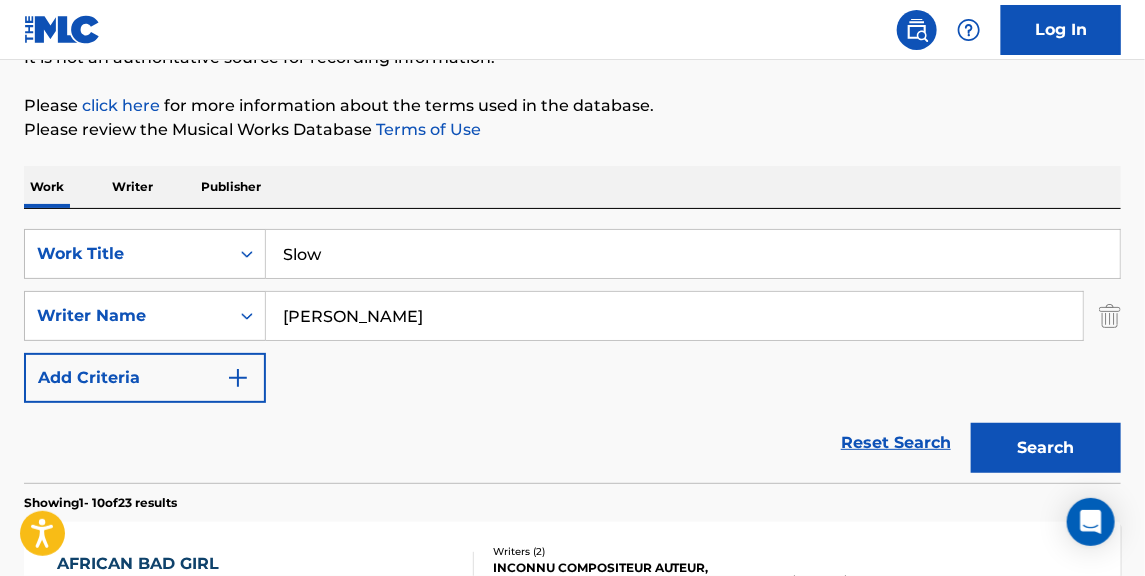 scroll, scrollTop: 318, scrollLeft: 0, axis: vertical 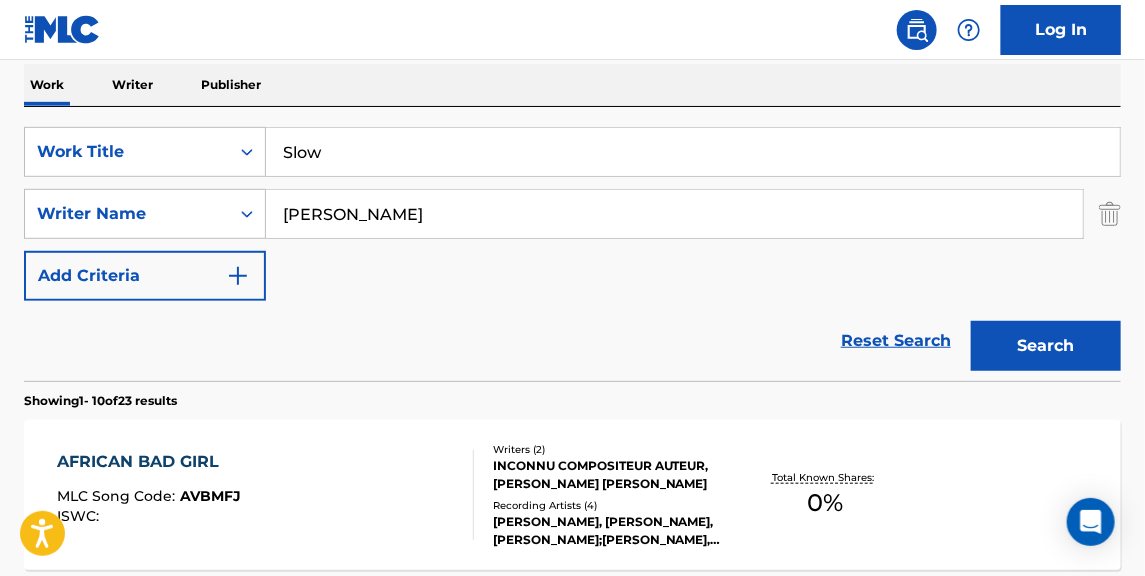 click on "Search" at bounding box center [1046, 346] 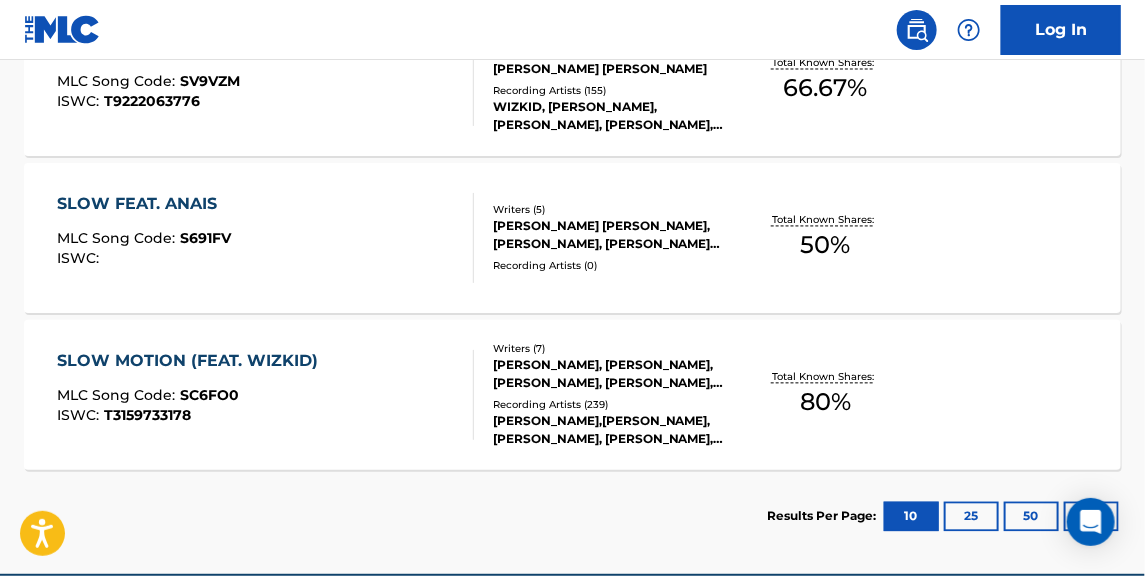 scroll, scrollTop: 1227, scrollLeft: 0, axis: vertical 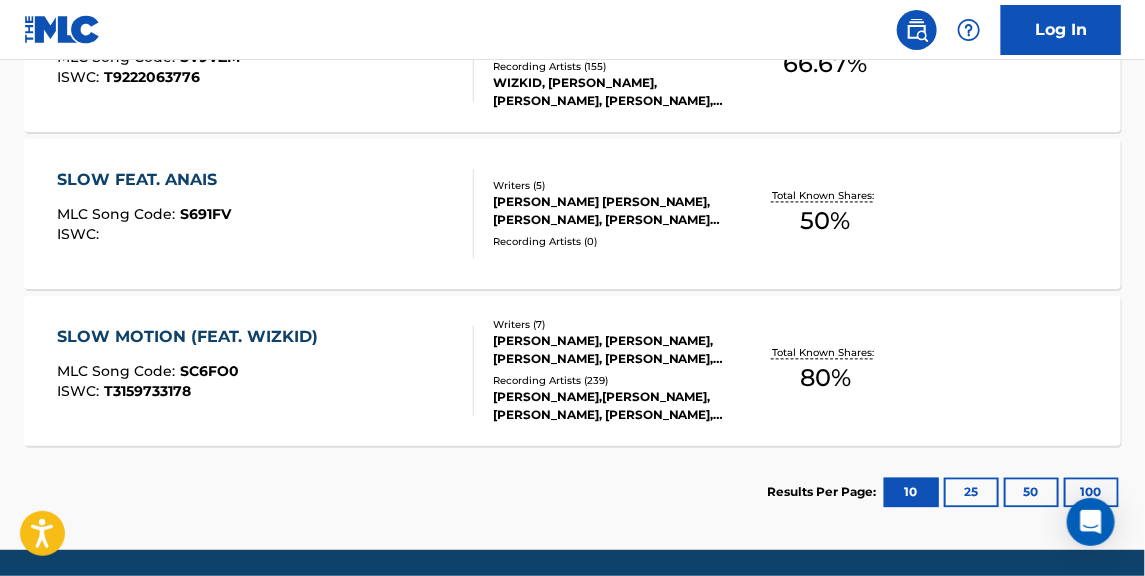 click on "SLOW FEAT. ANAIS MLC Song Code : S691FV ISWC :" at bounding box center [265, 214] 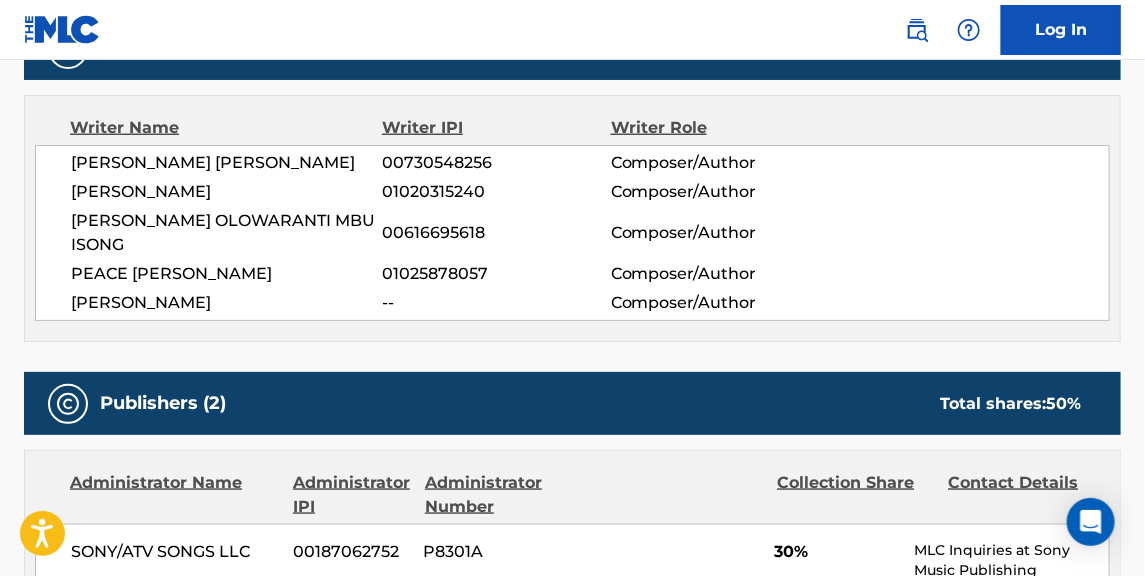 scroll, scrollTop: 0, scrollLeft: 0, axis: both 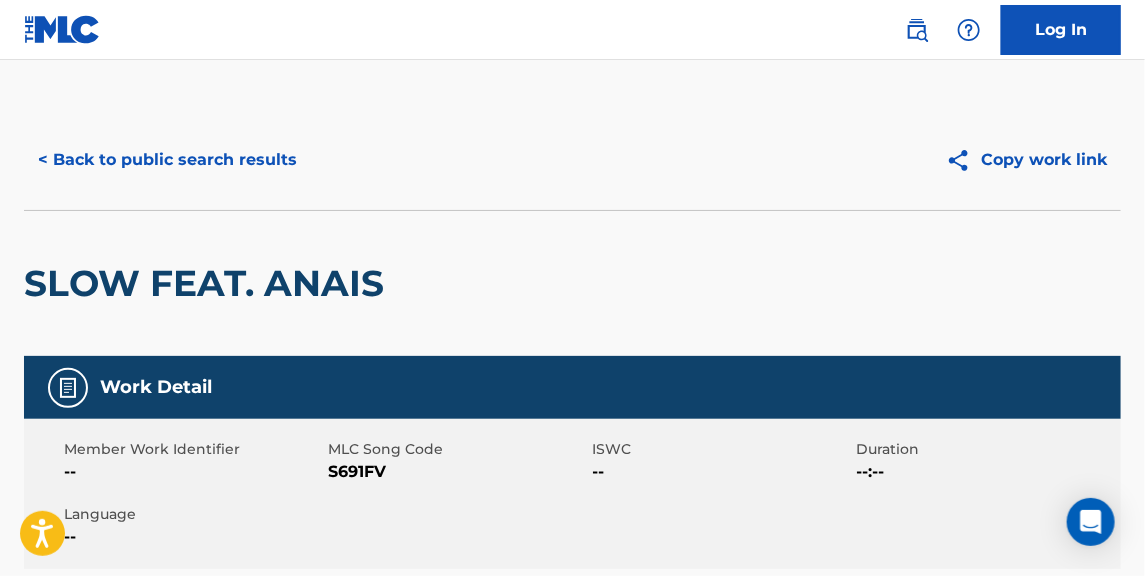 click on "< Back to public search results" at bounding box center (167, 160) 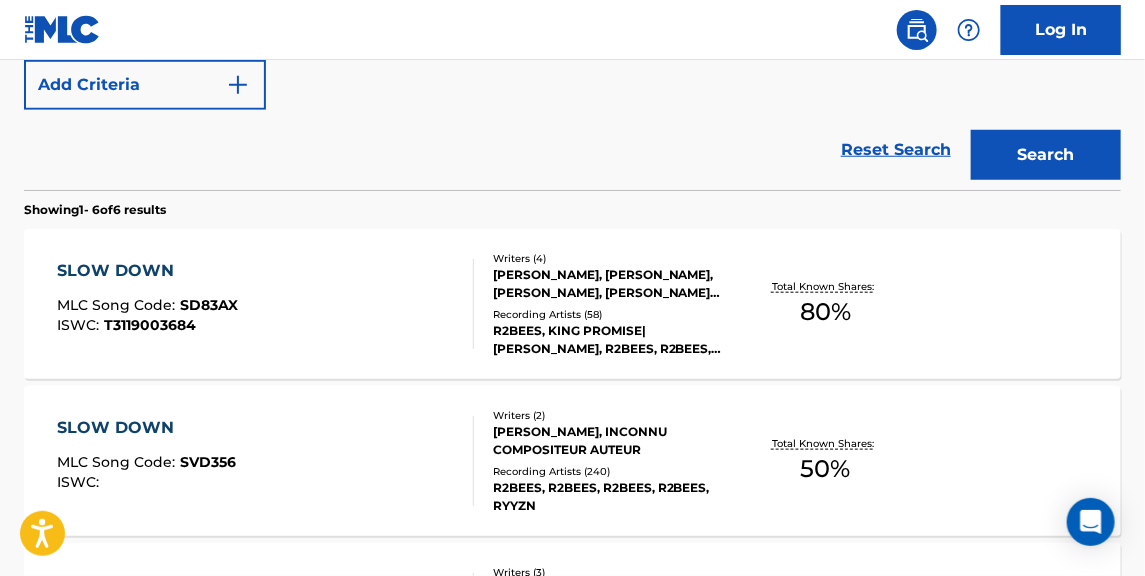 scroll, scrollTop: 386, scrollLeft: 0, axis: vertical 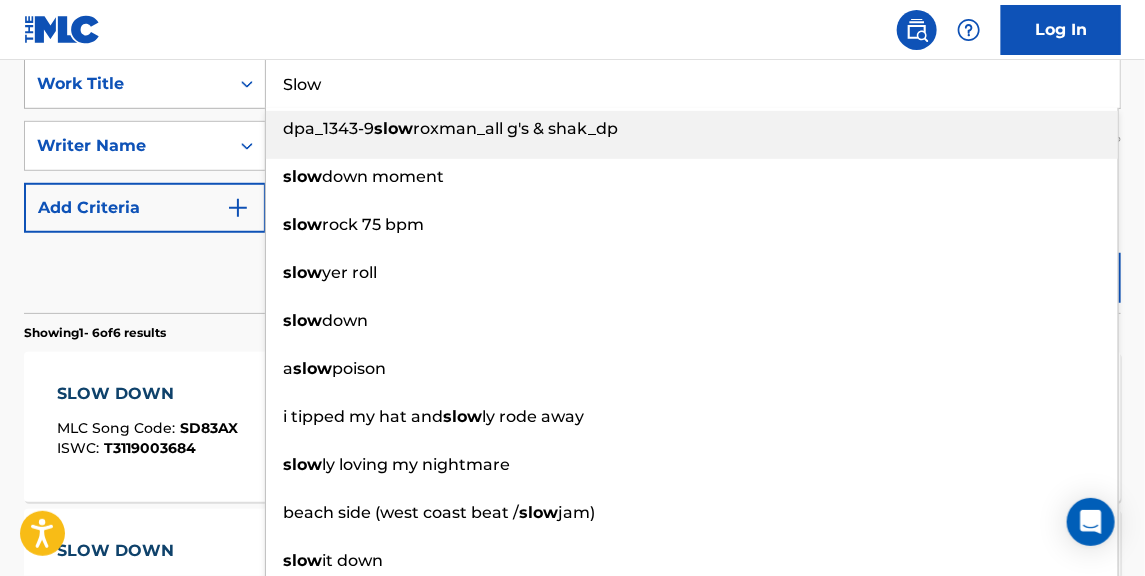 drag, startPoint x: 301, startPoint y: 95, endPoint x: 196, endPoint y: 102, distance: 105.23308 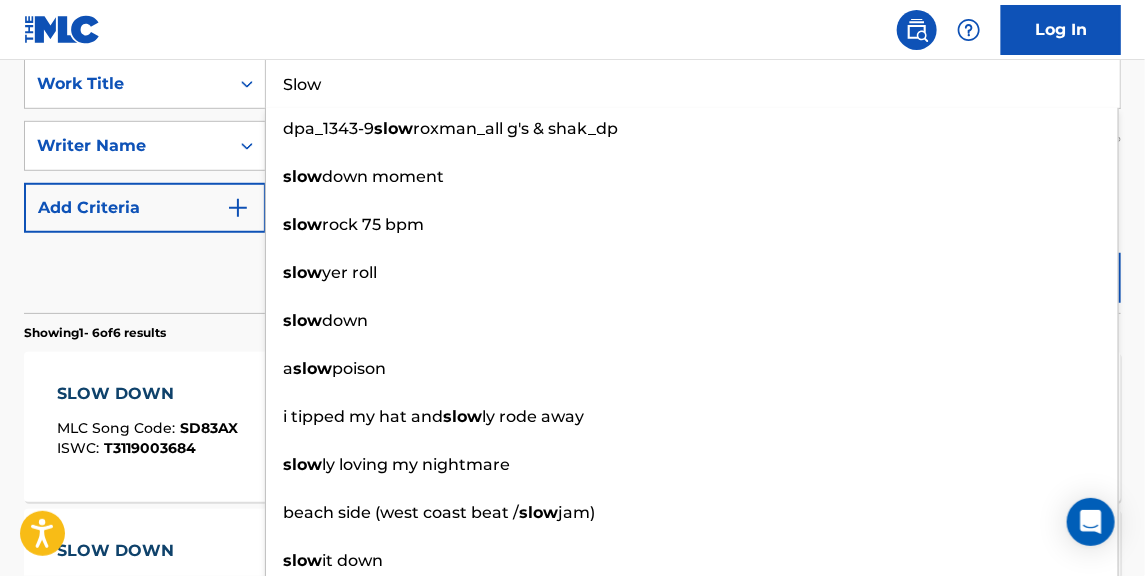 paste on "Messy" 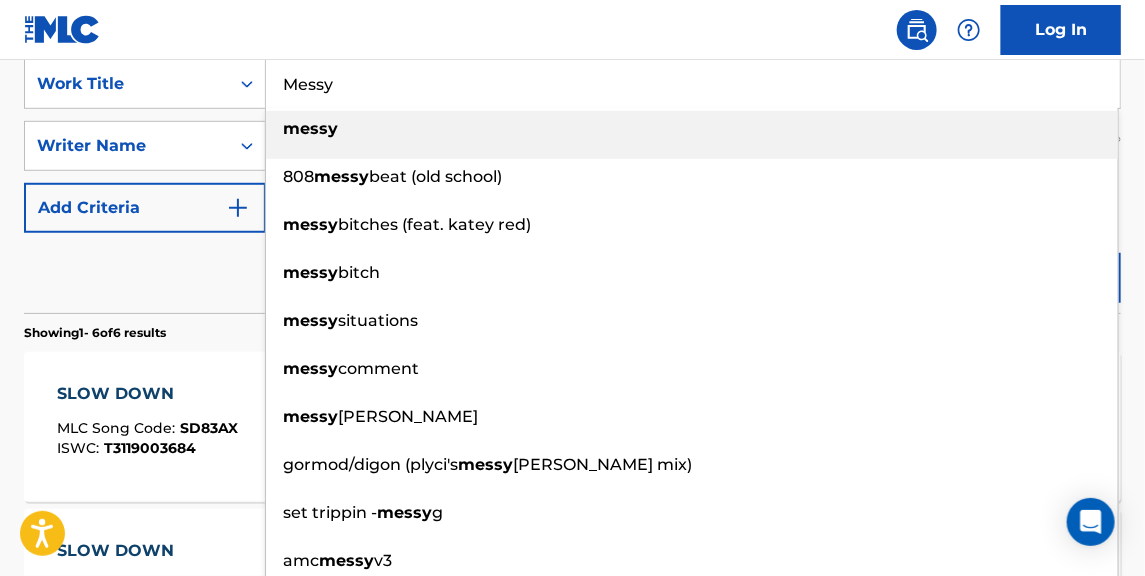 type on "Messy" 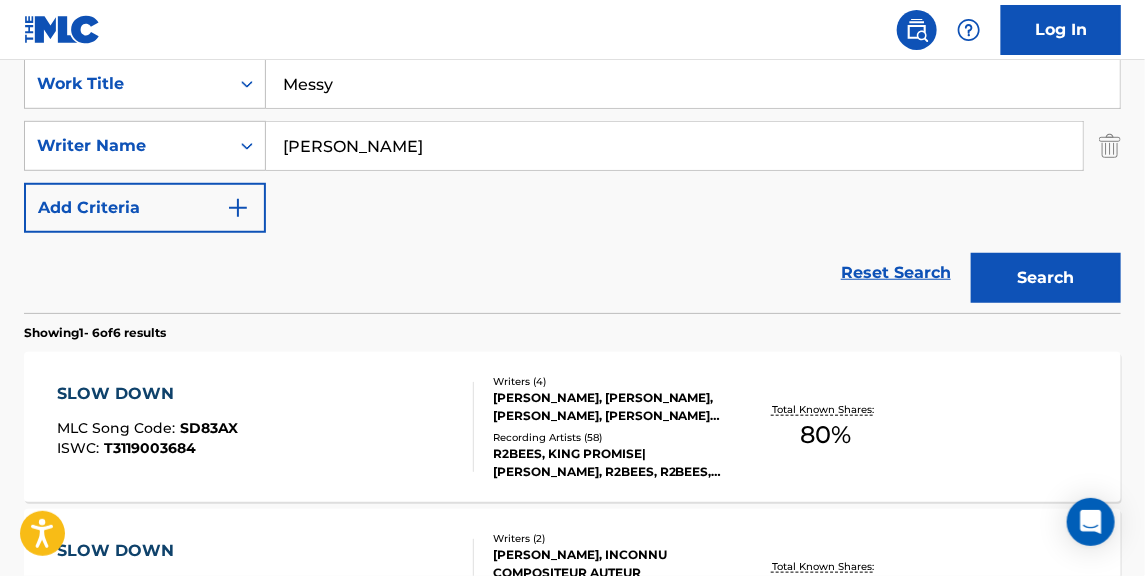 click on "Reset Search Search" at bounding box center (572, 273) 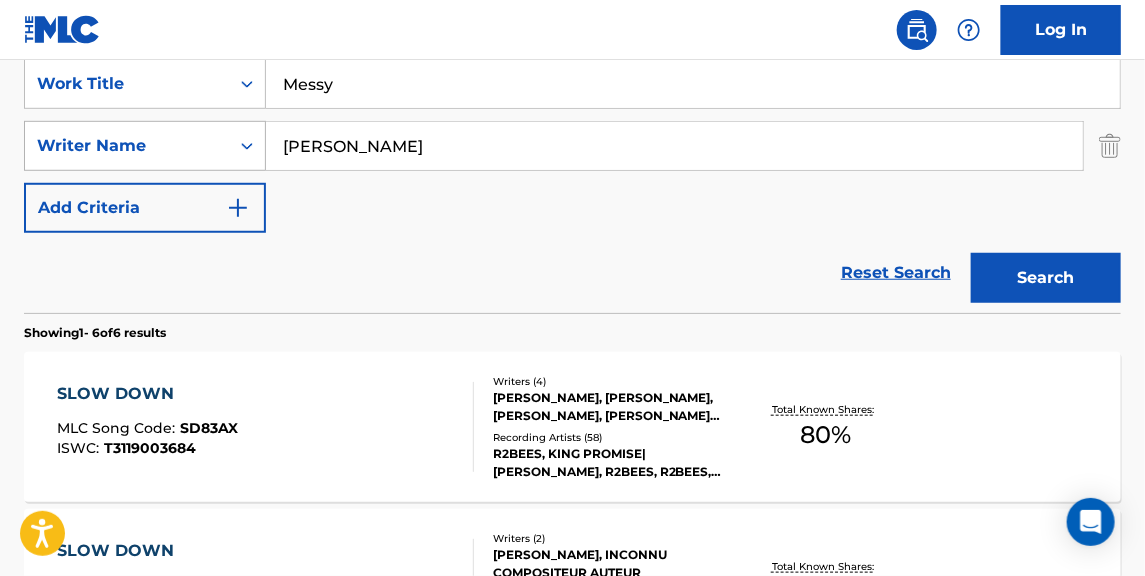 type on "a" 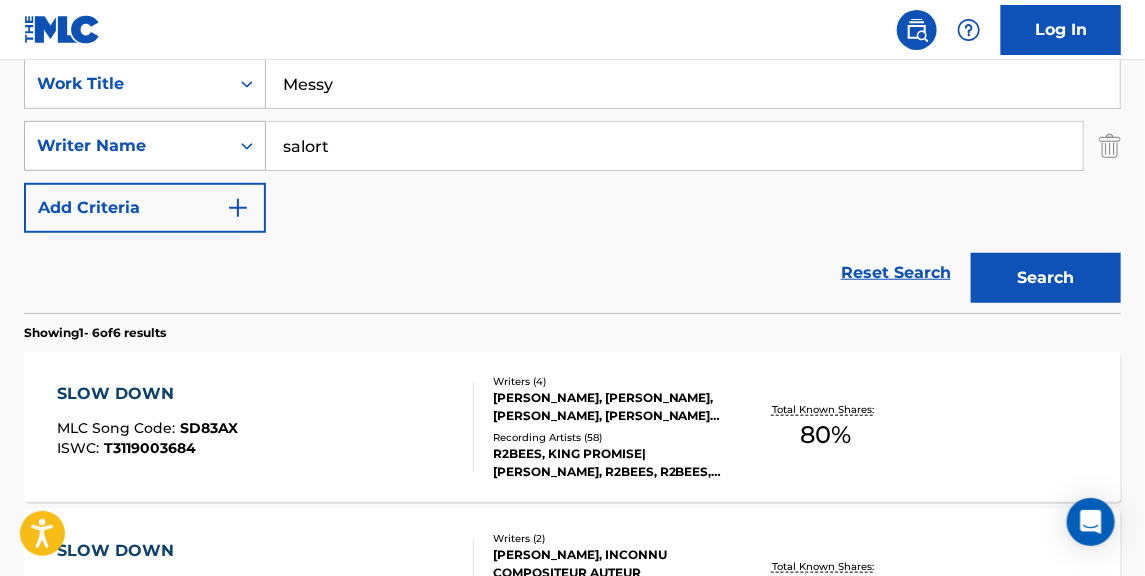 type on "salort" 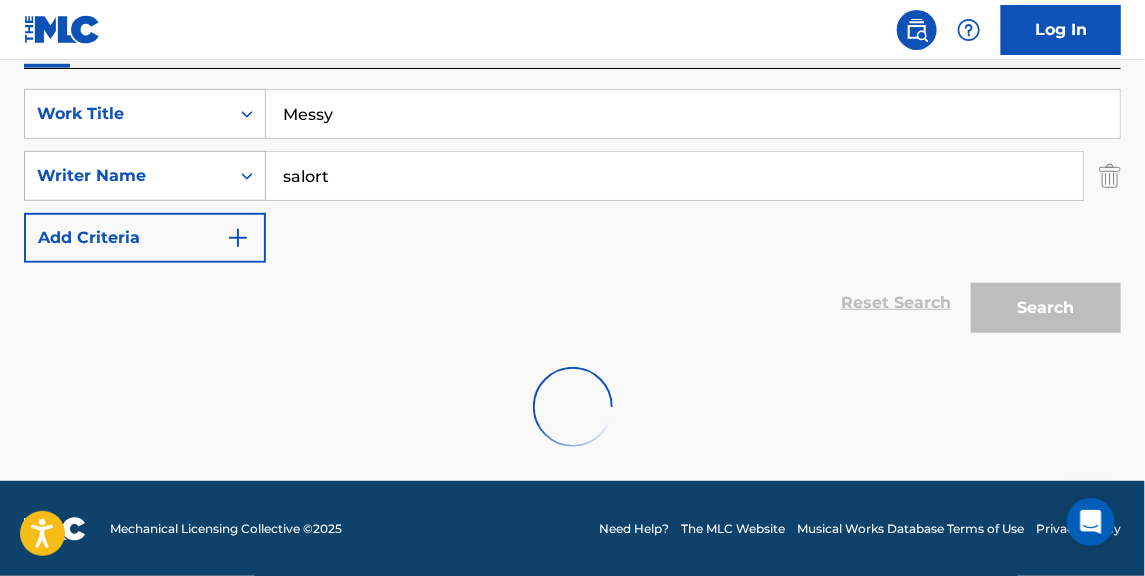scroll, scrollTop: 386, scrollLeft: 0, axis: vertical 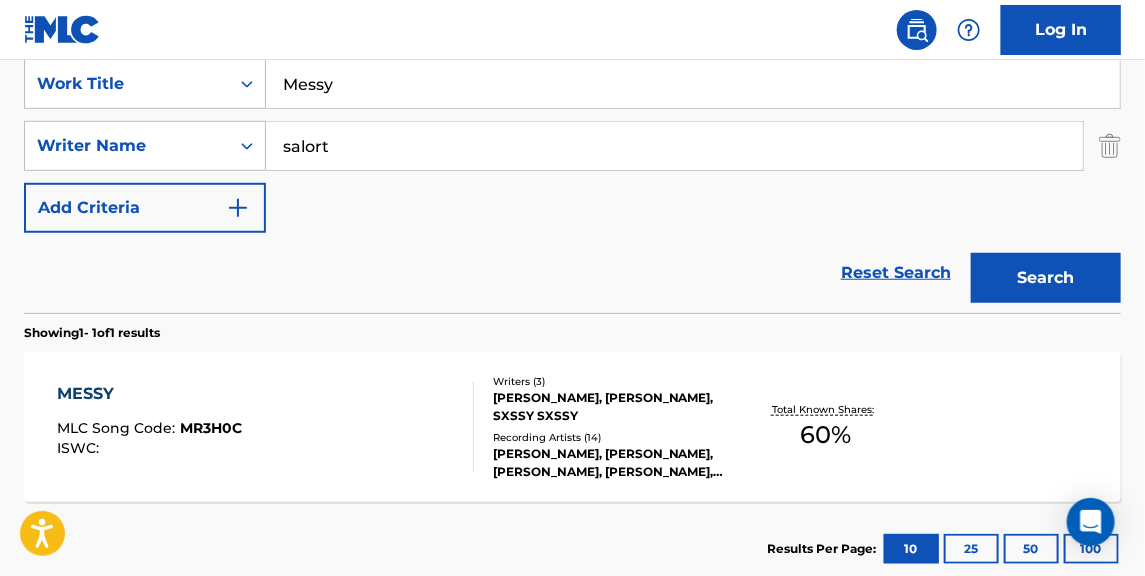 click at bounding box center (465, 427) 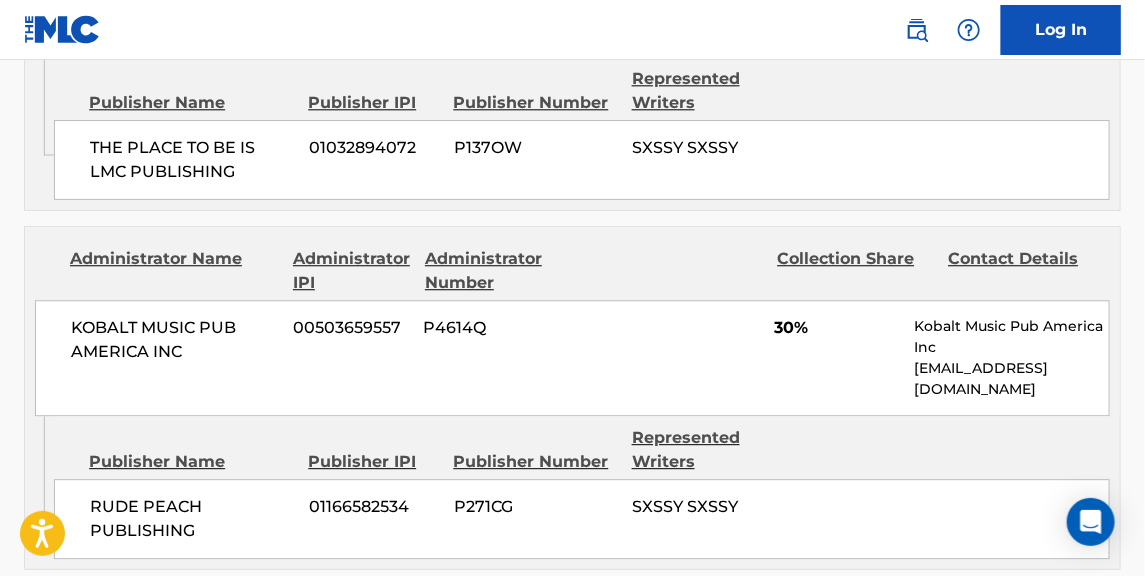 scroll, scrollTop: 1666, scrollLeft: 0, axis: vertical 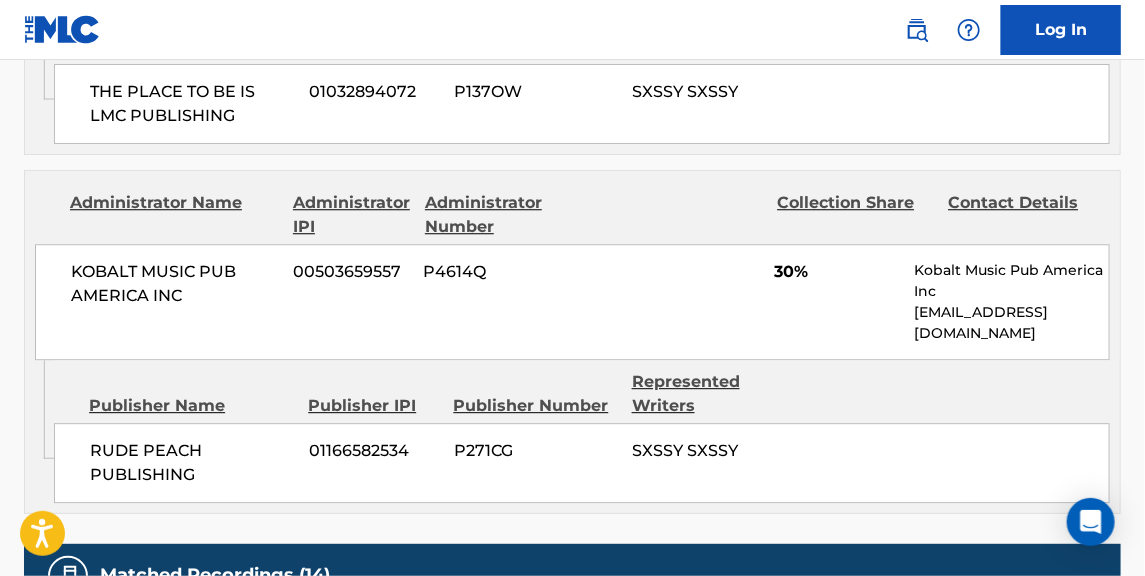 click on "KOBALT MUSIC PUB AMERICA INC 00503659557 P4614Q 30% Kobalt Music Pub America Inc [EMAIL_ADDRESS][DOMAIN_NAME]" at bounding box center (572, 302) 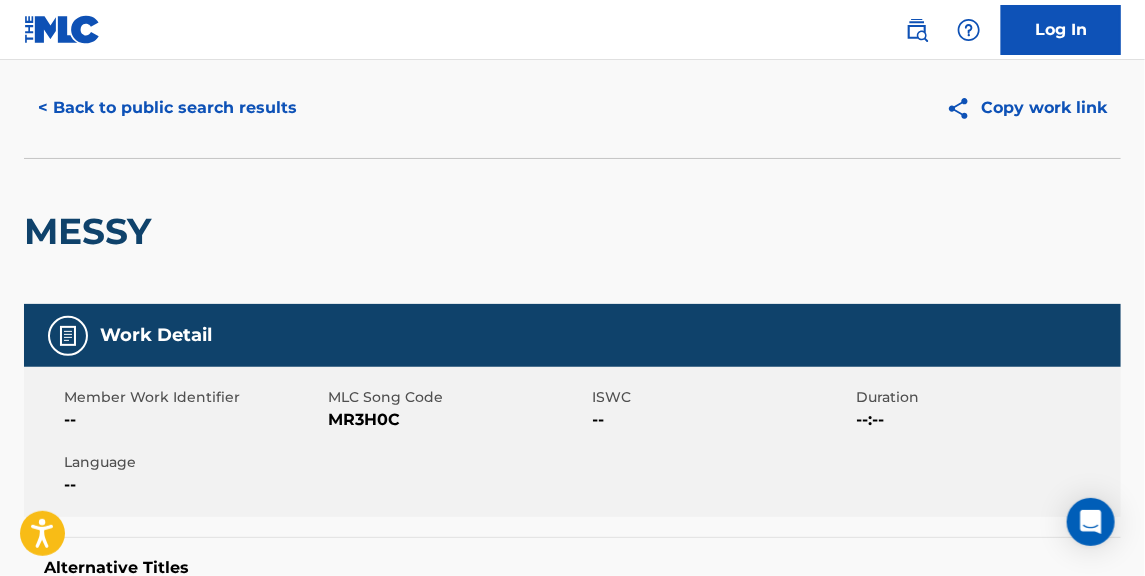 scroll, scrollTop: 0, scrollLeft: 0, axis: both 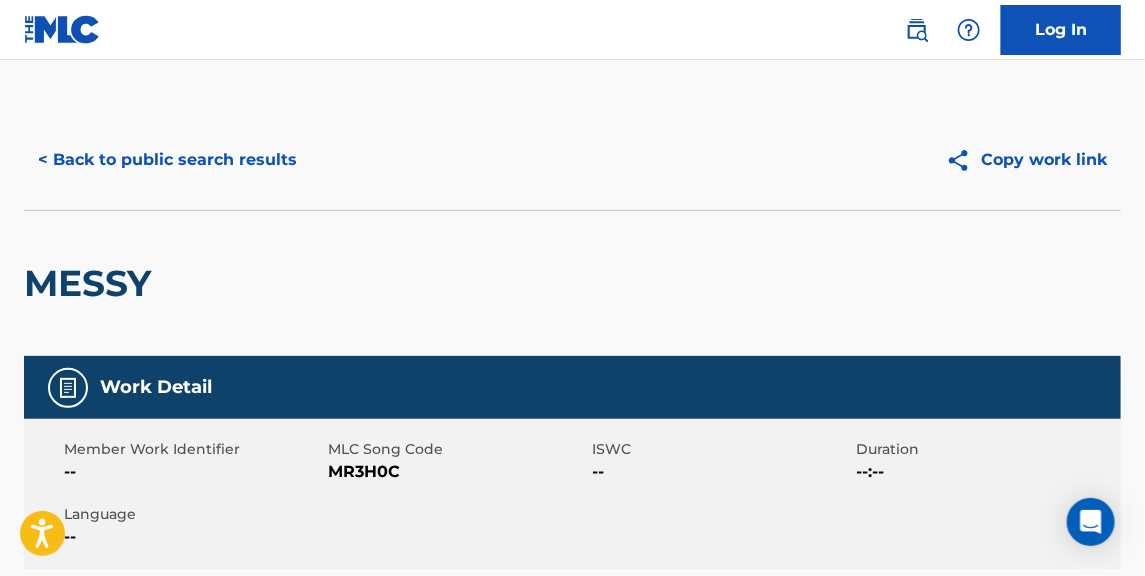 click on "< Back to public search results" at bounding box center (167, 160) 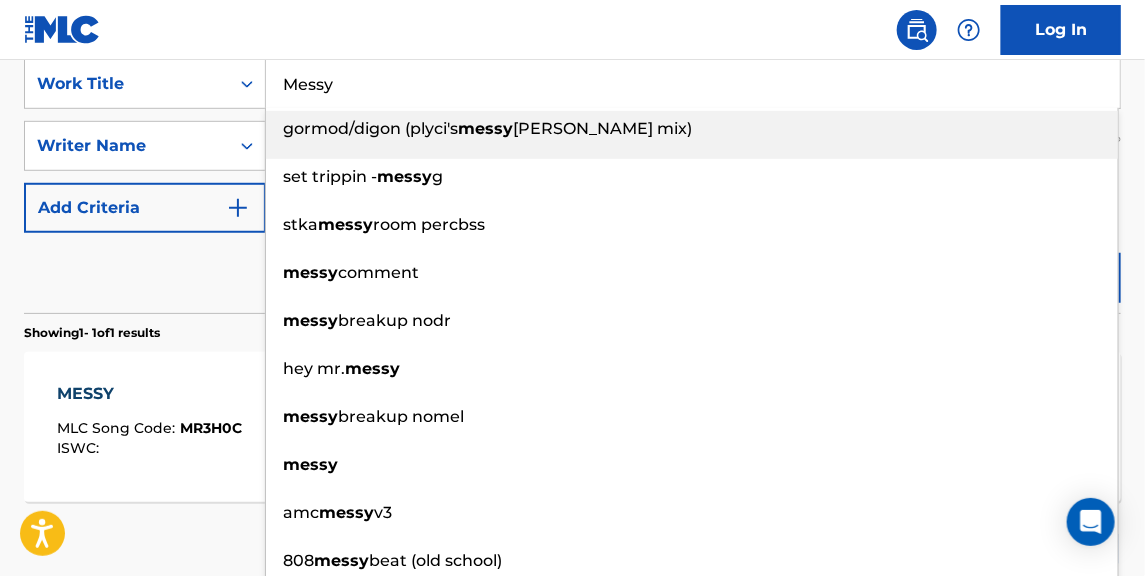 drag, startPoint x: 272, startPoint y: 88, endPoint x: 79, endPoint y: 108, distance: 194.03351 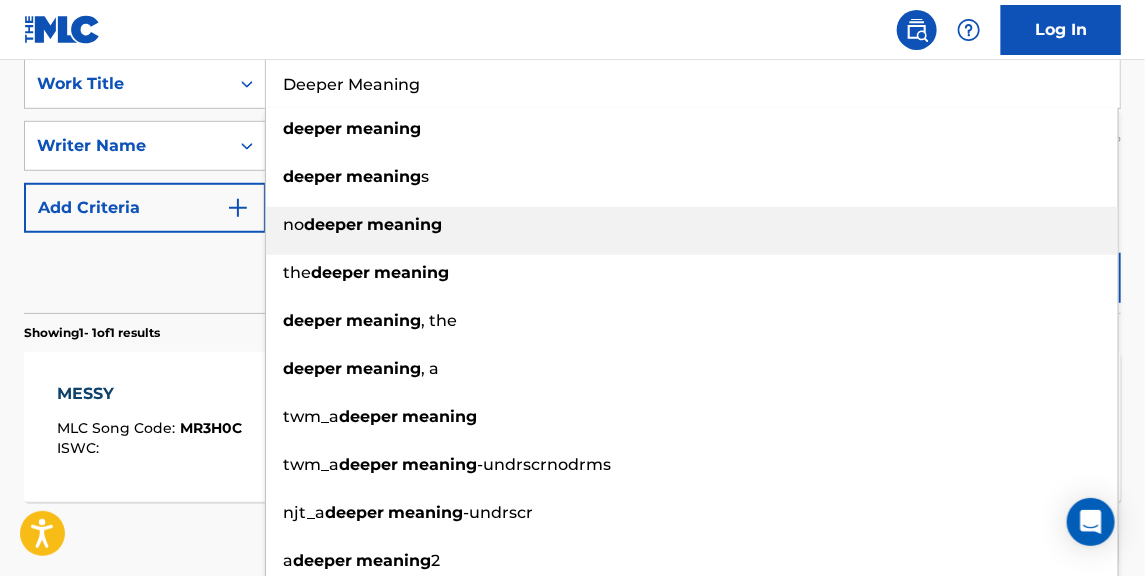 type on "Deeper Meaning" 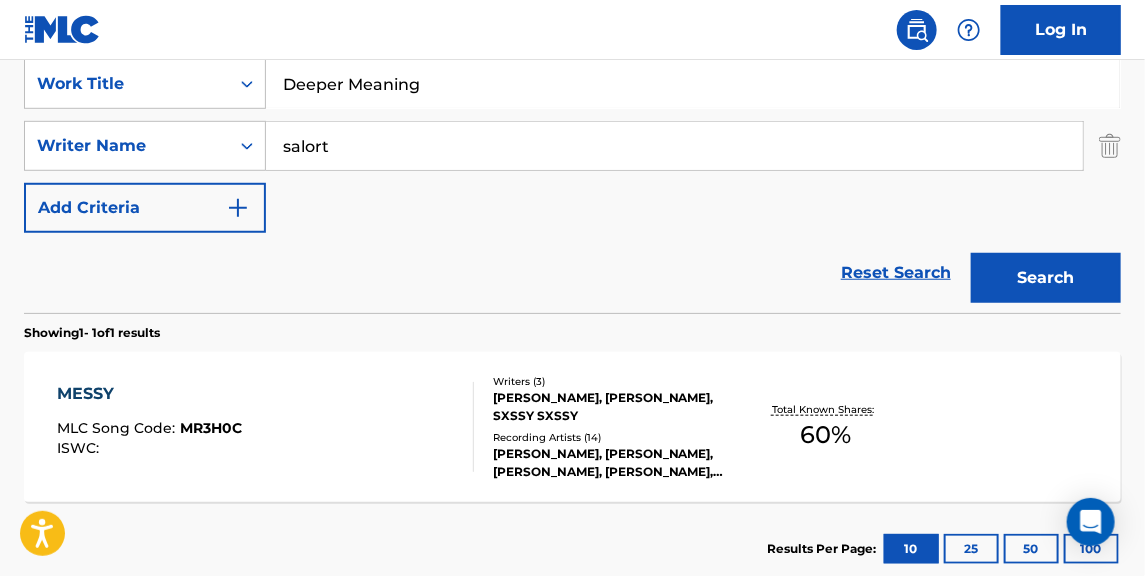 click on "Reset Search Search" at bounding box center (572, 273) 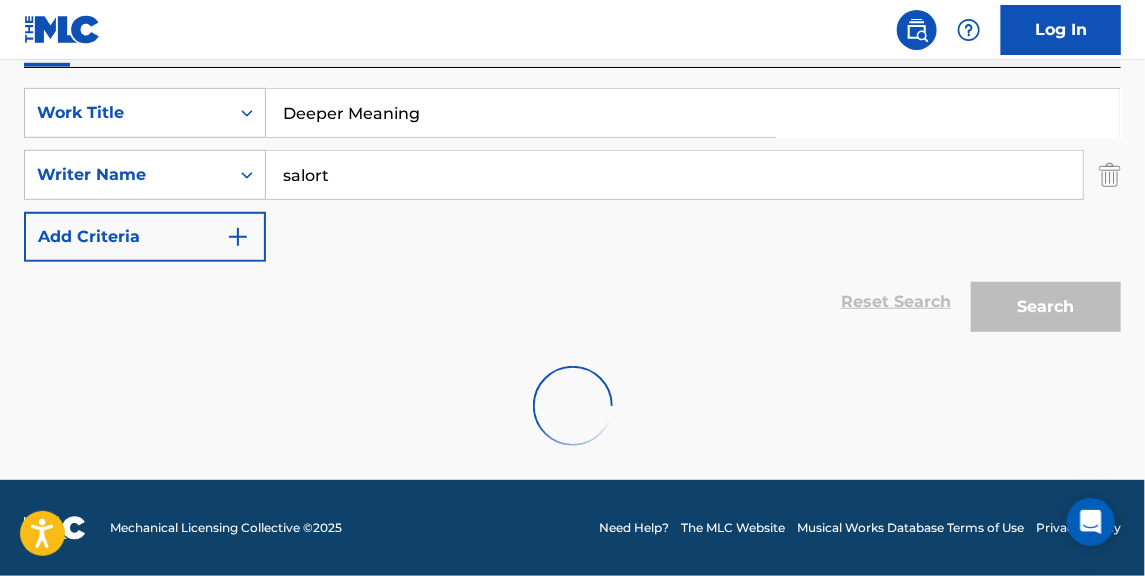 scroll, scrollTop: 386, scrollLeft: 0, axis: vertical 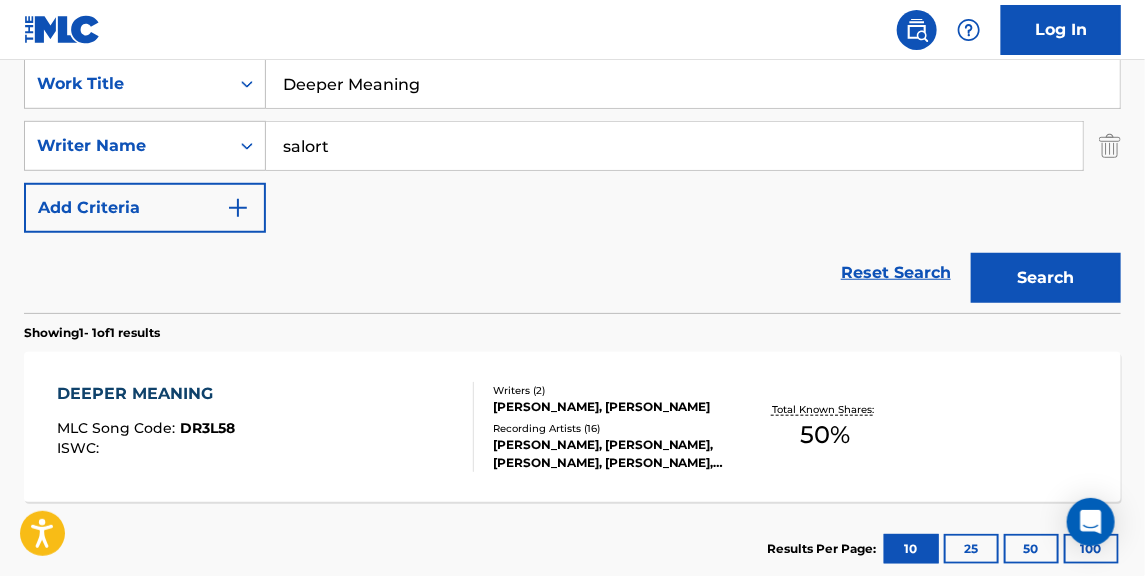 click on "DEEPER MEANING MLC Song Code : DR3L58 ISWC :" at bounding box center [265, 427] 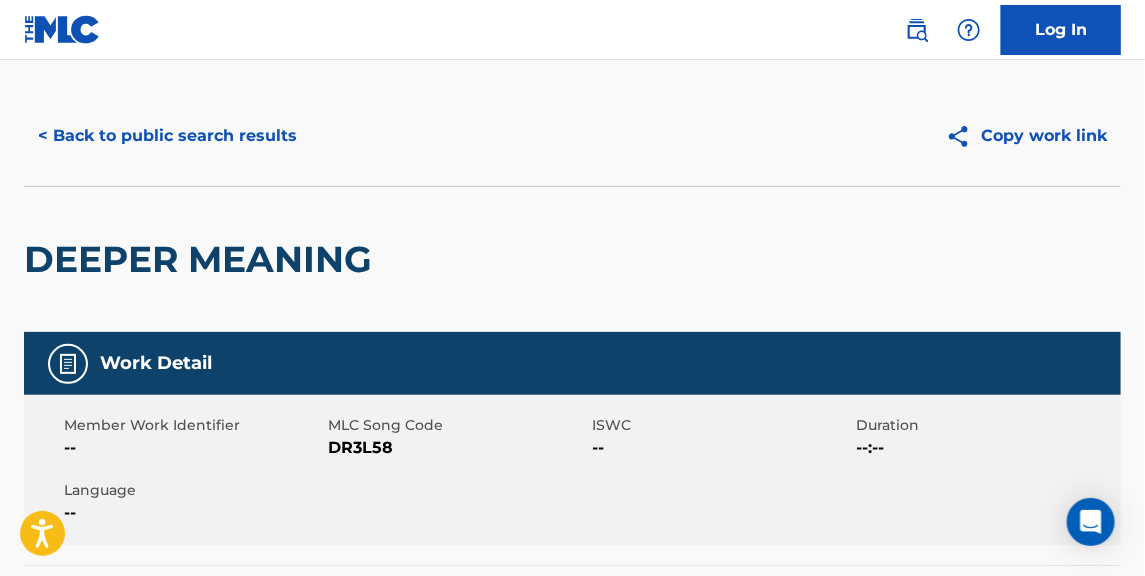 scroll, scrollTop: 0, scrollLeft: 0, axis: both 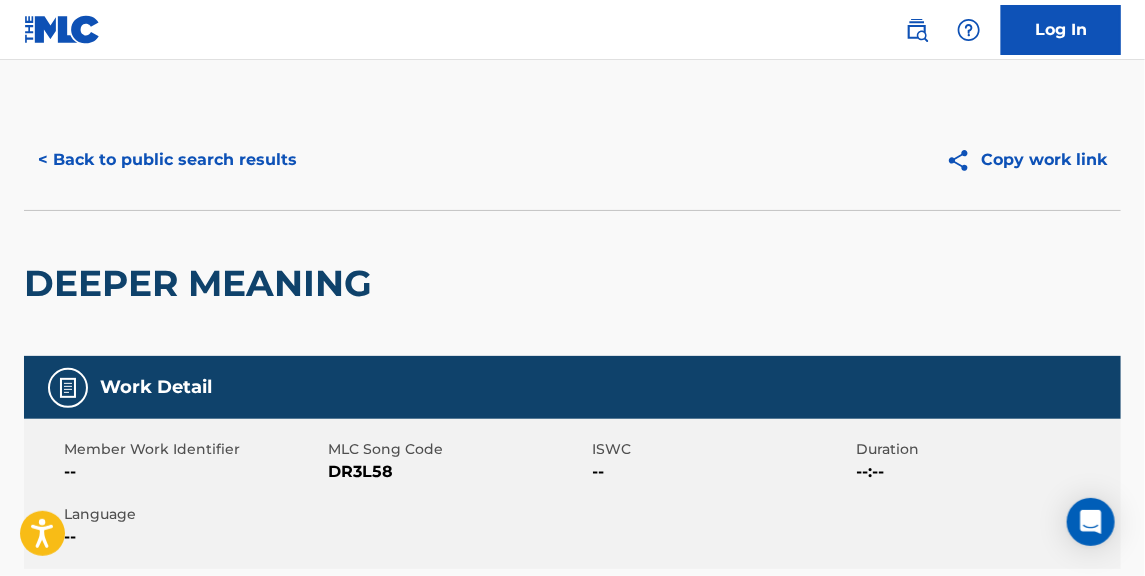 click on "< Back to public search results" at bounding box center (167, 160) 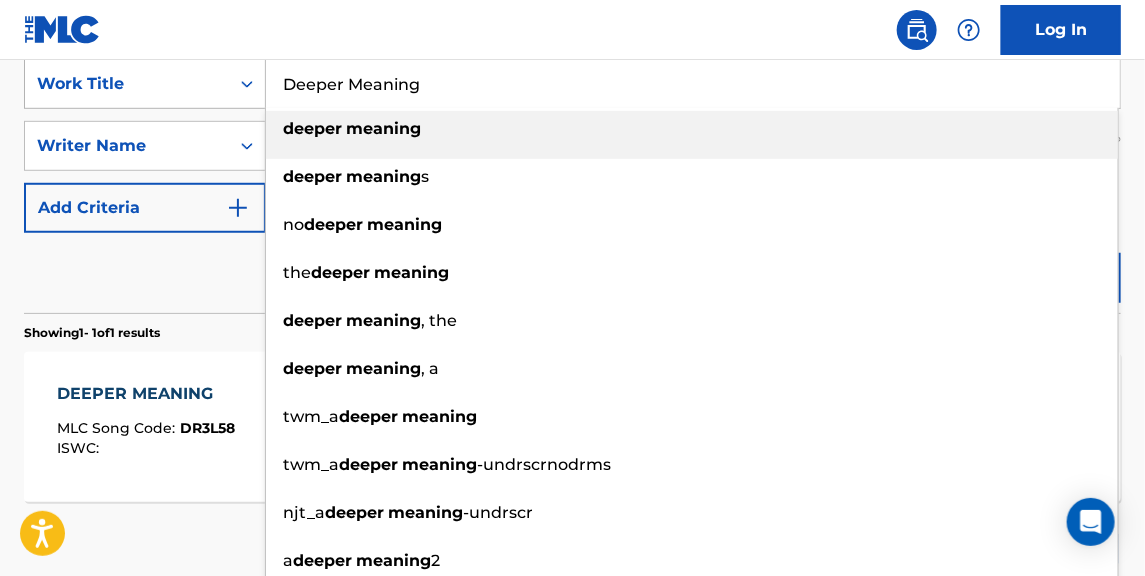 drag, startPoint x: 448, startPoint y: 94, endPoint x: 129, endPoint y: 106, distance: 319.22562 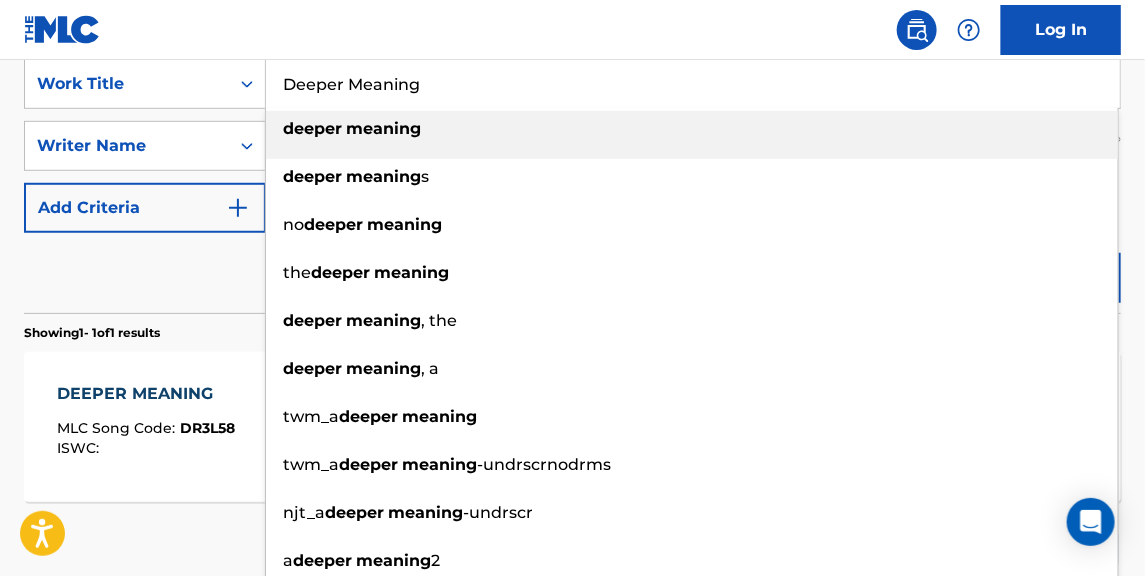 paste on "Pretty Face" 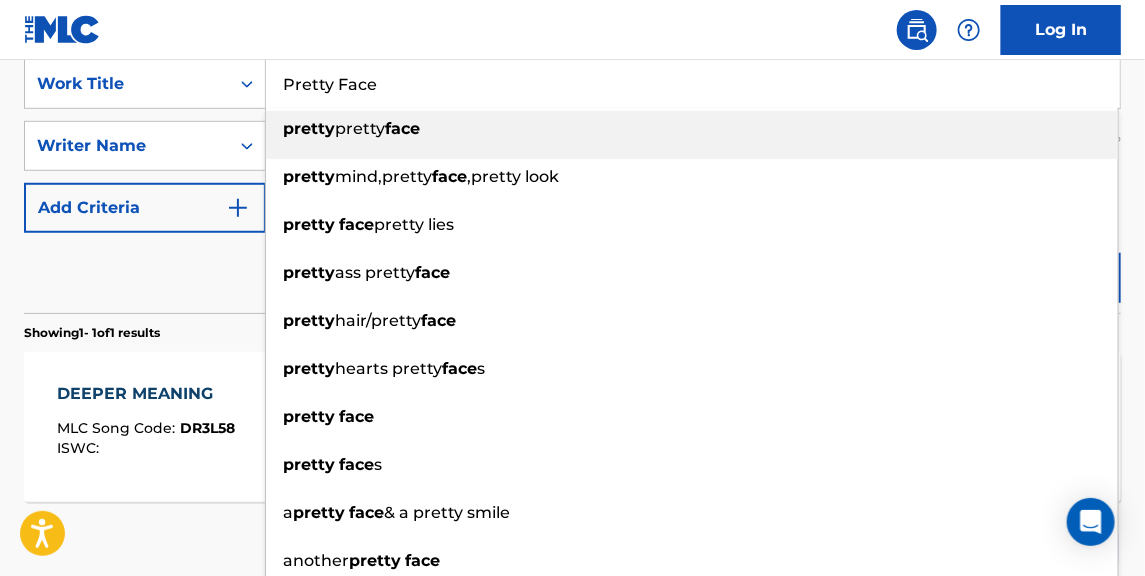 type on "Pretty Face" 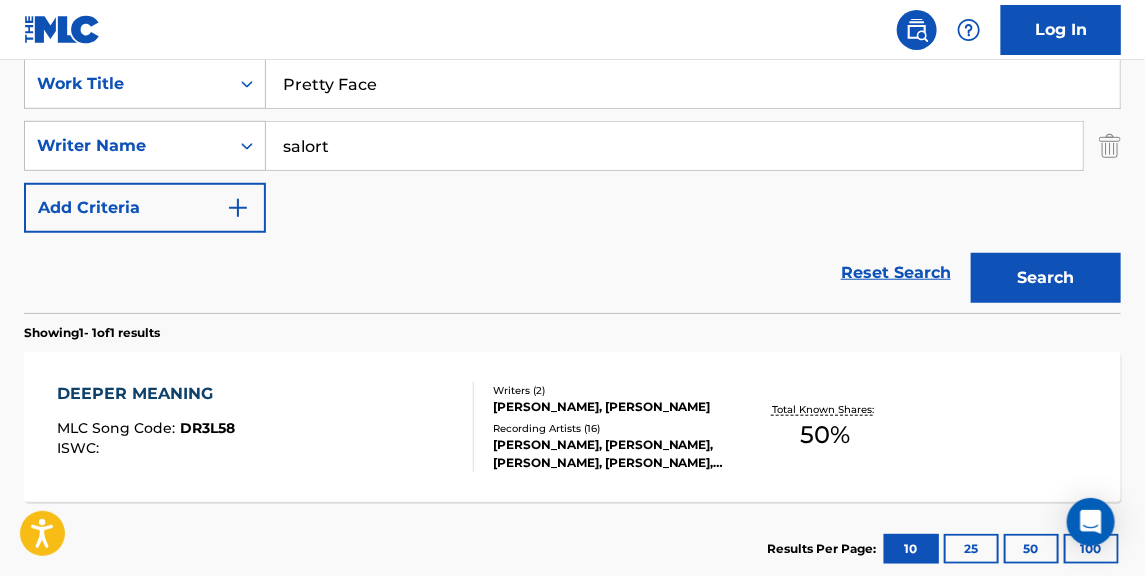 click on "Search" at bounding box center [1046, 278] 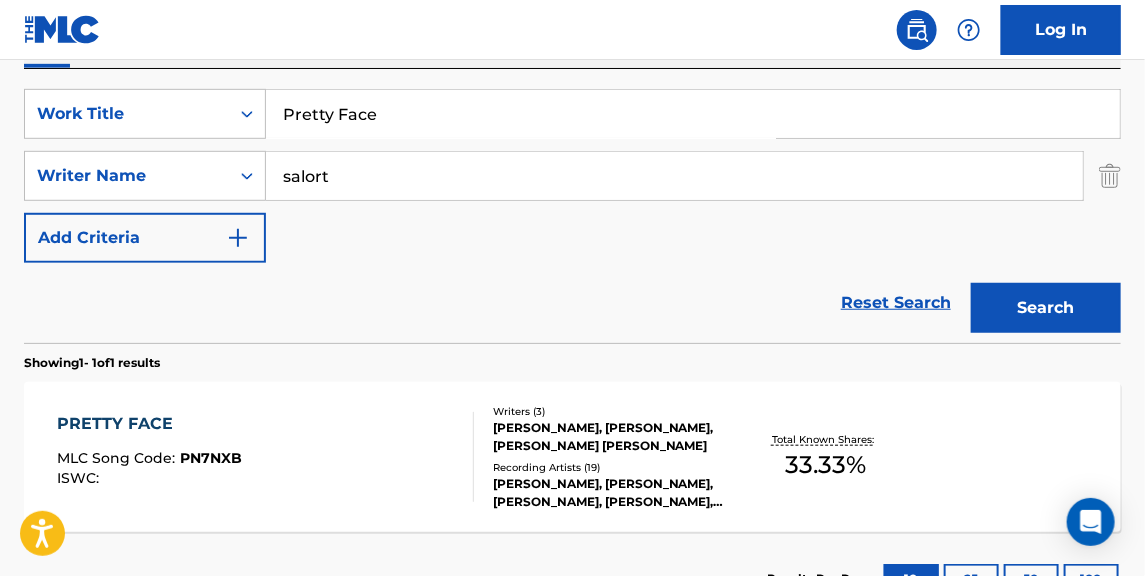 scroll, scrollTop: 386, scrollLeft: 0, axis: vertical 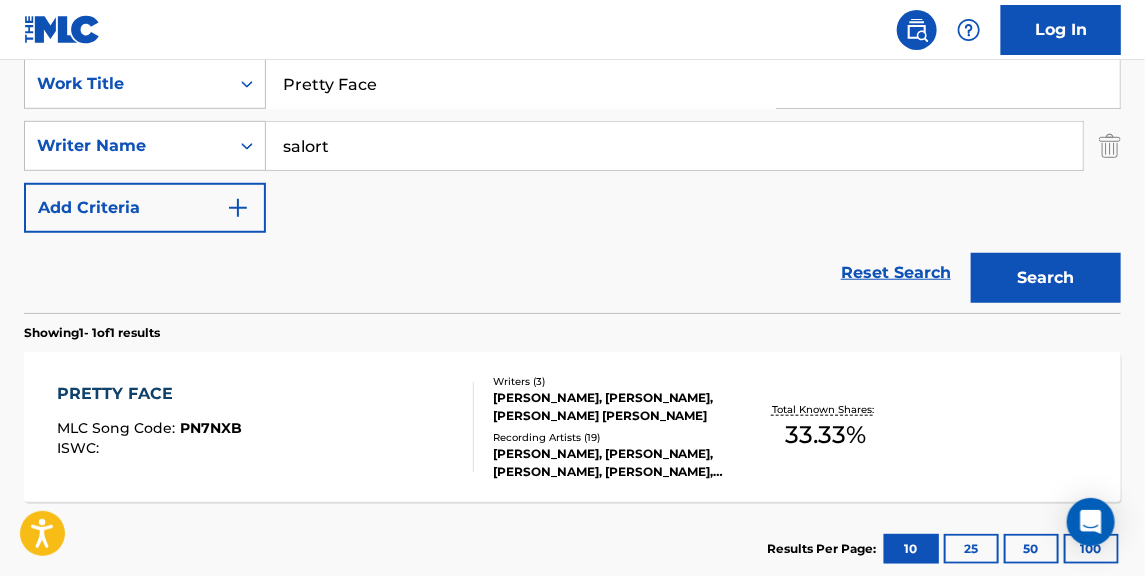 click on "Reset Search Search" at bounding box center [572, 273] 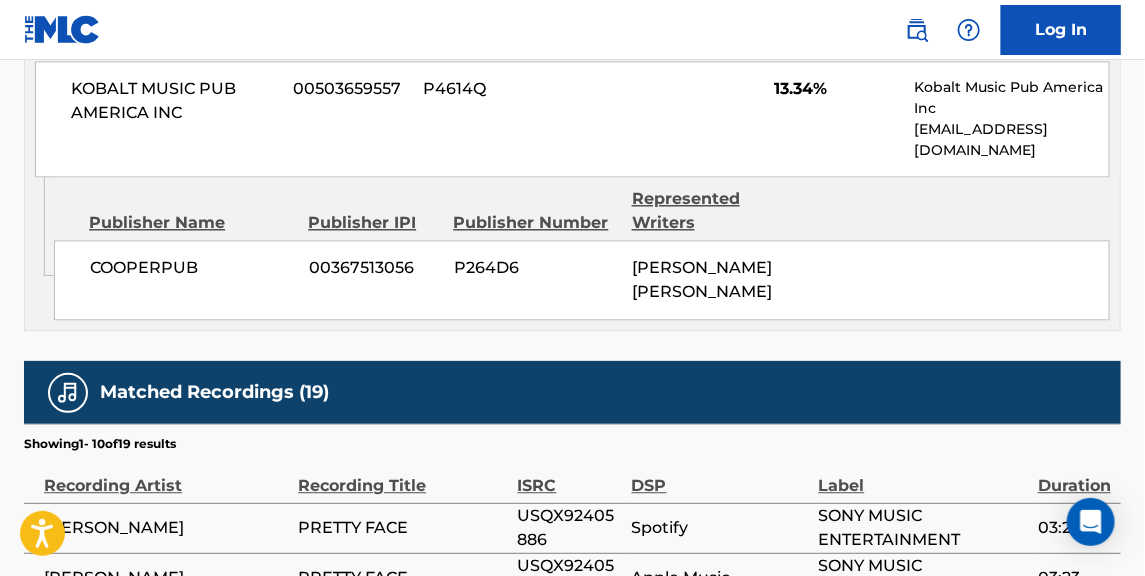 scroll, scrollTop: 1515, scrollLeft: 0, axis: vertical 